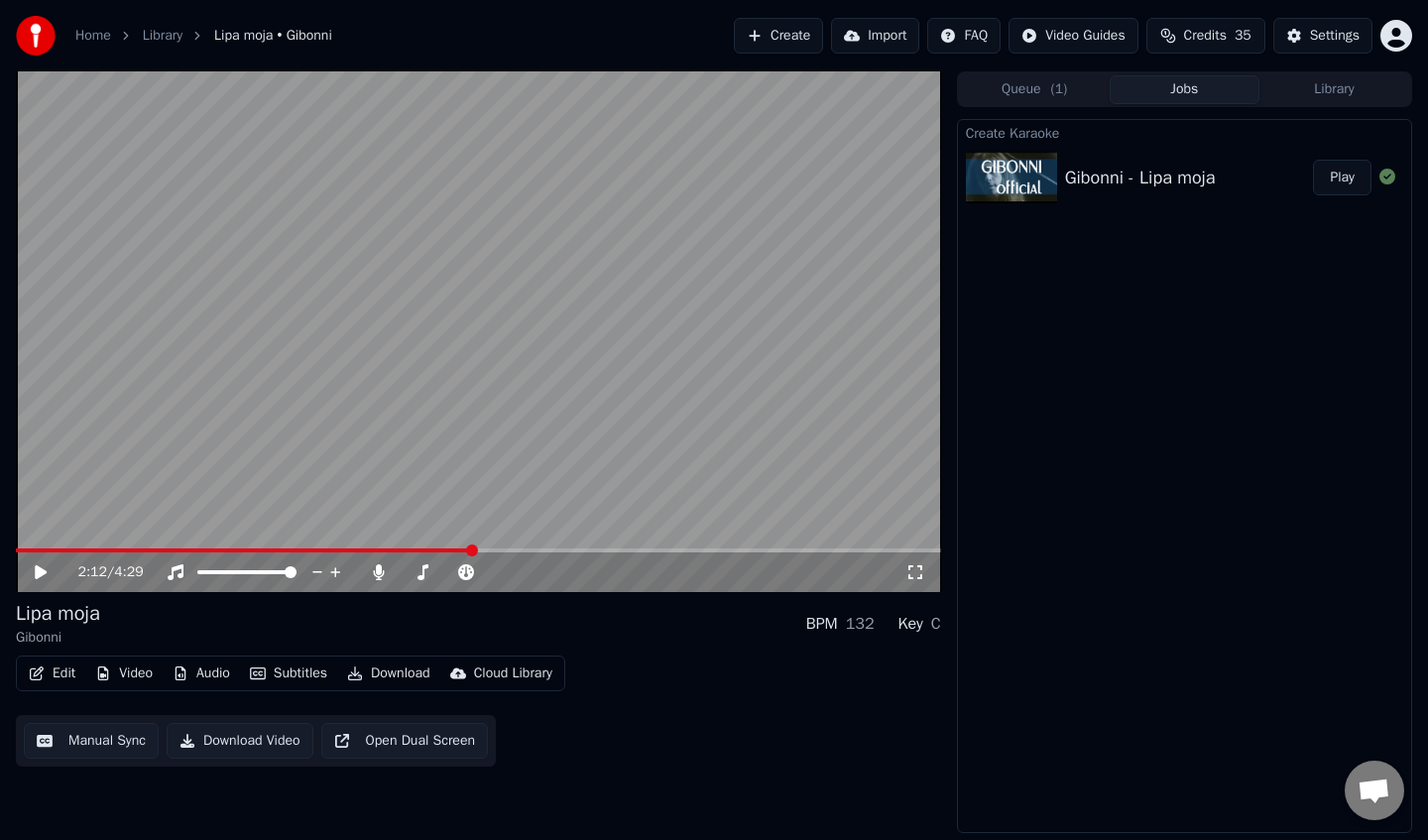 scroll, scrollTop: 0, scrollLeft: 0, axis: both 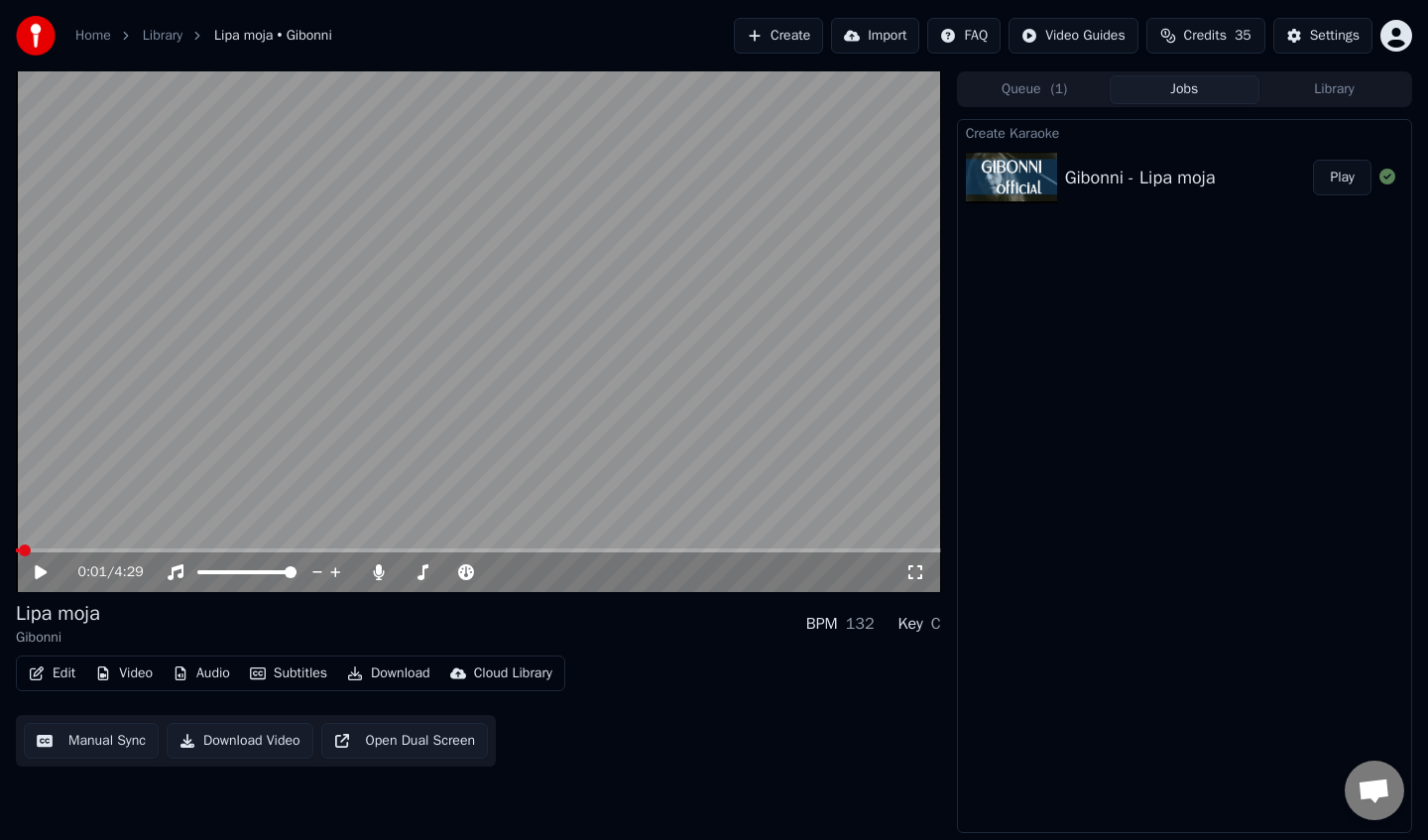 click at bounding box center [17, 550] 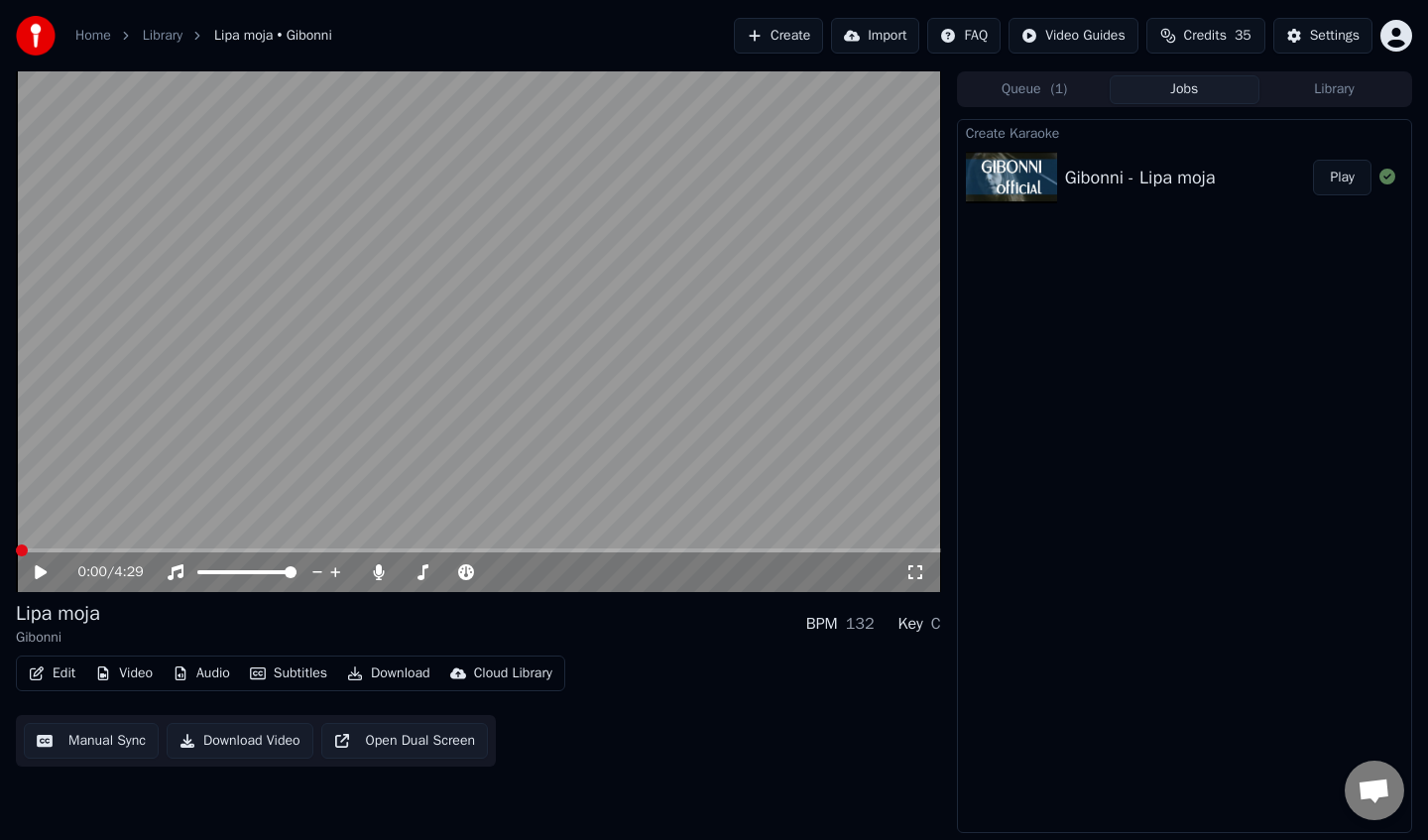 click 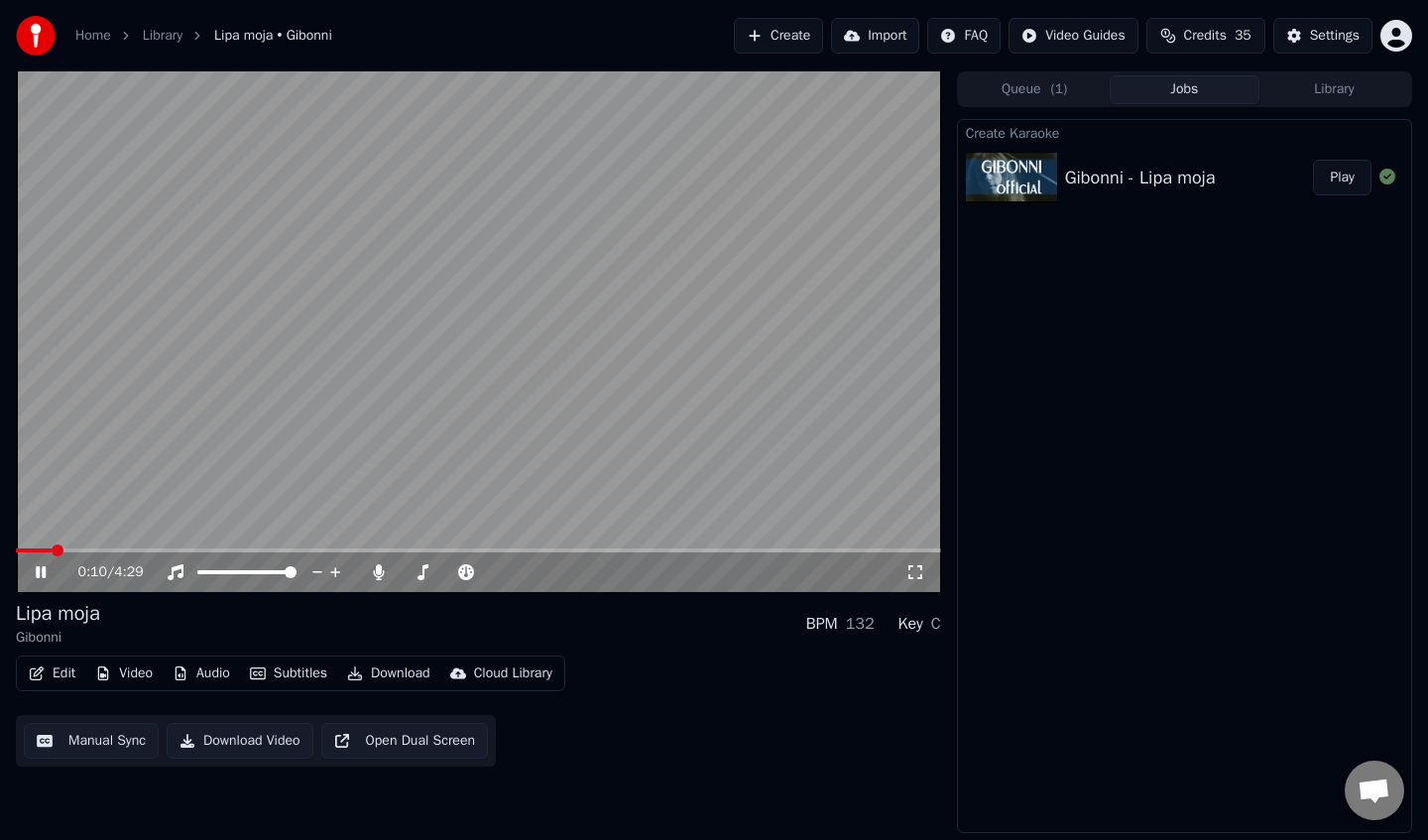 click at bounding box center (478, 331) 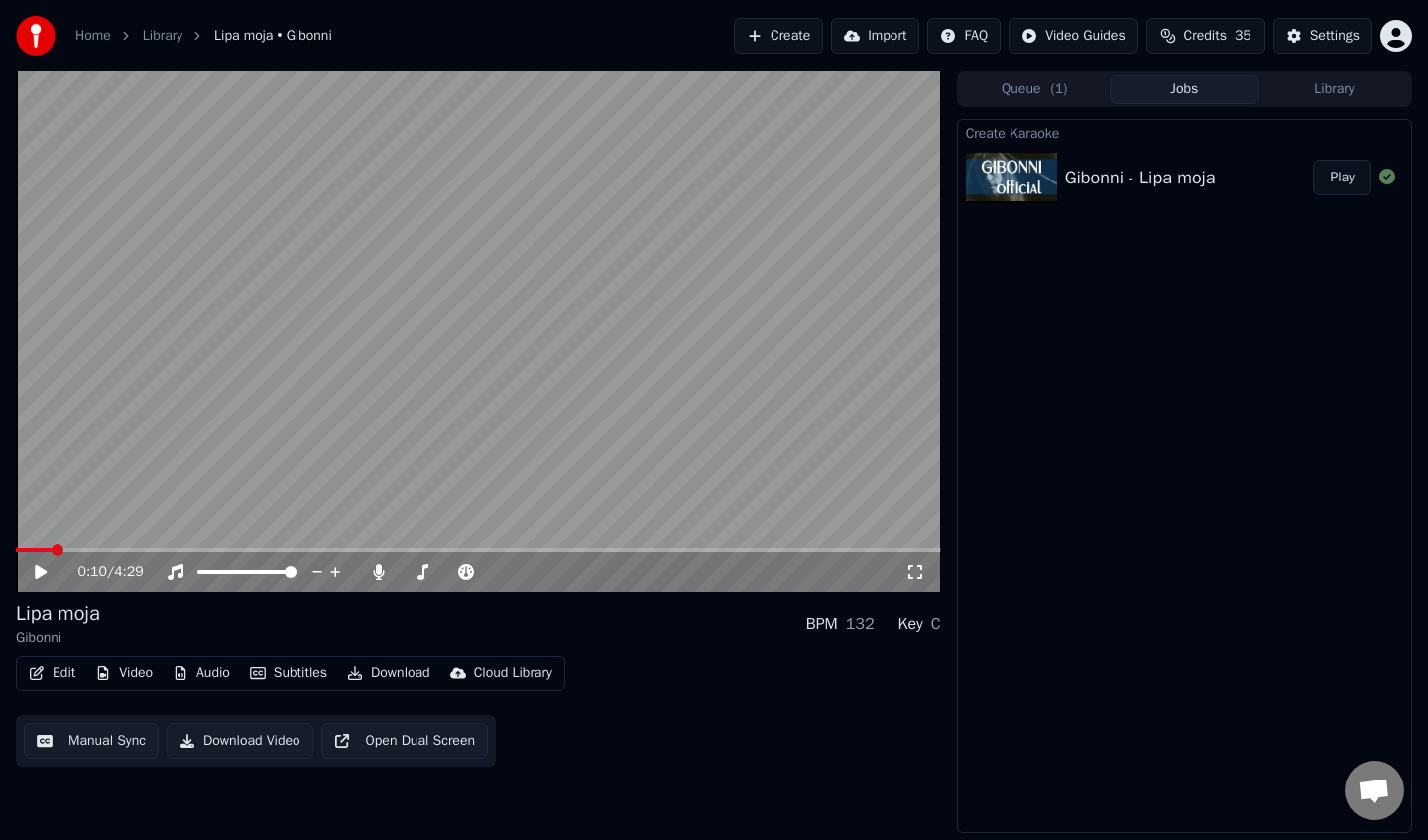 click at bounding box center [478, 331] 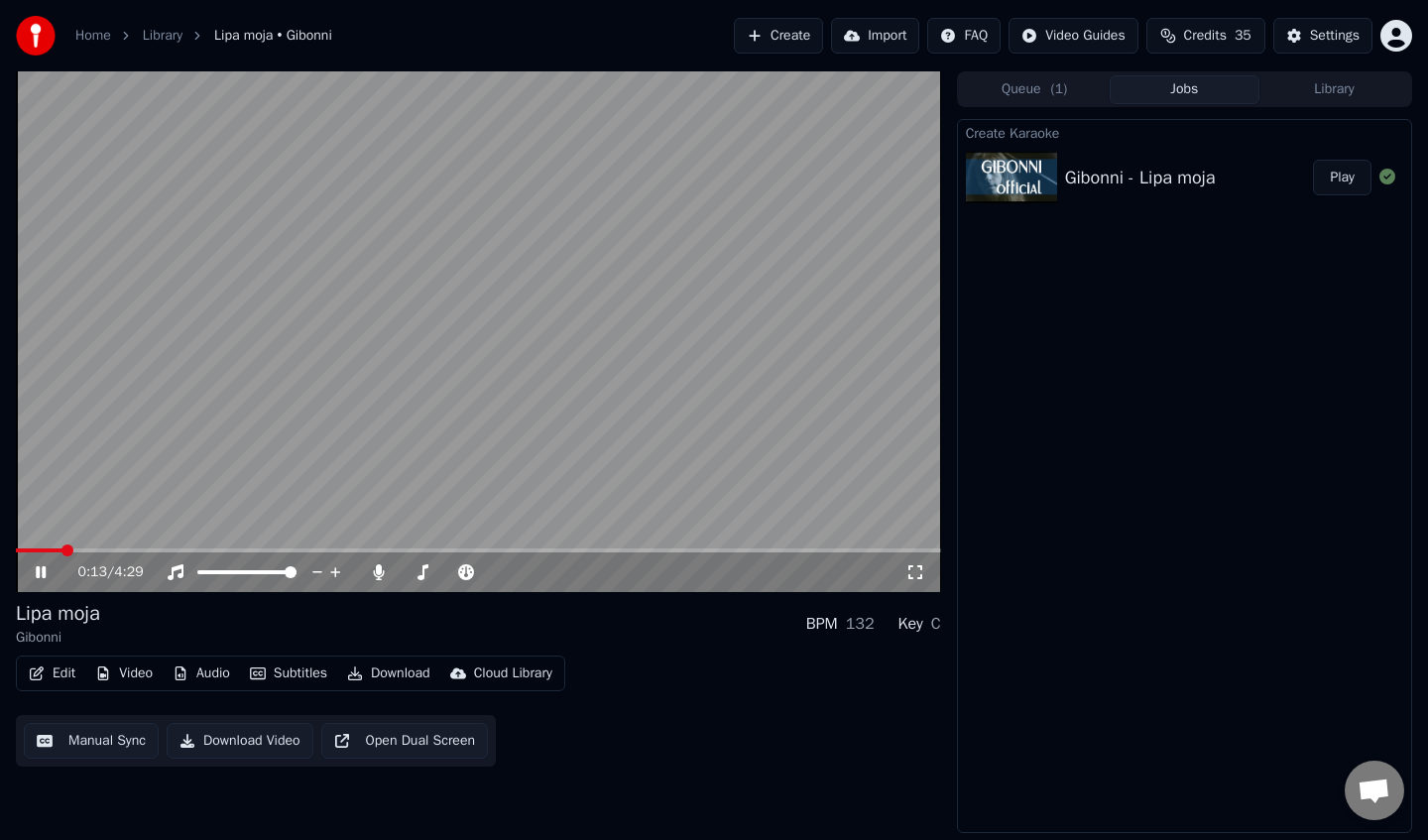 click on "Edit" at bounding box center [52, 673] 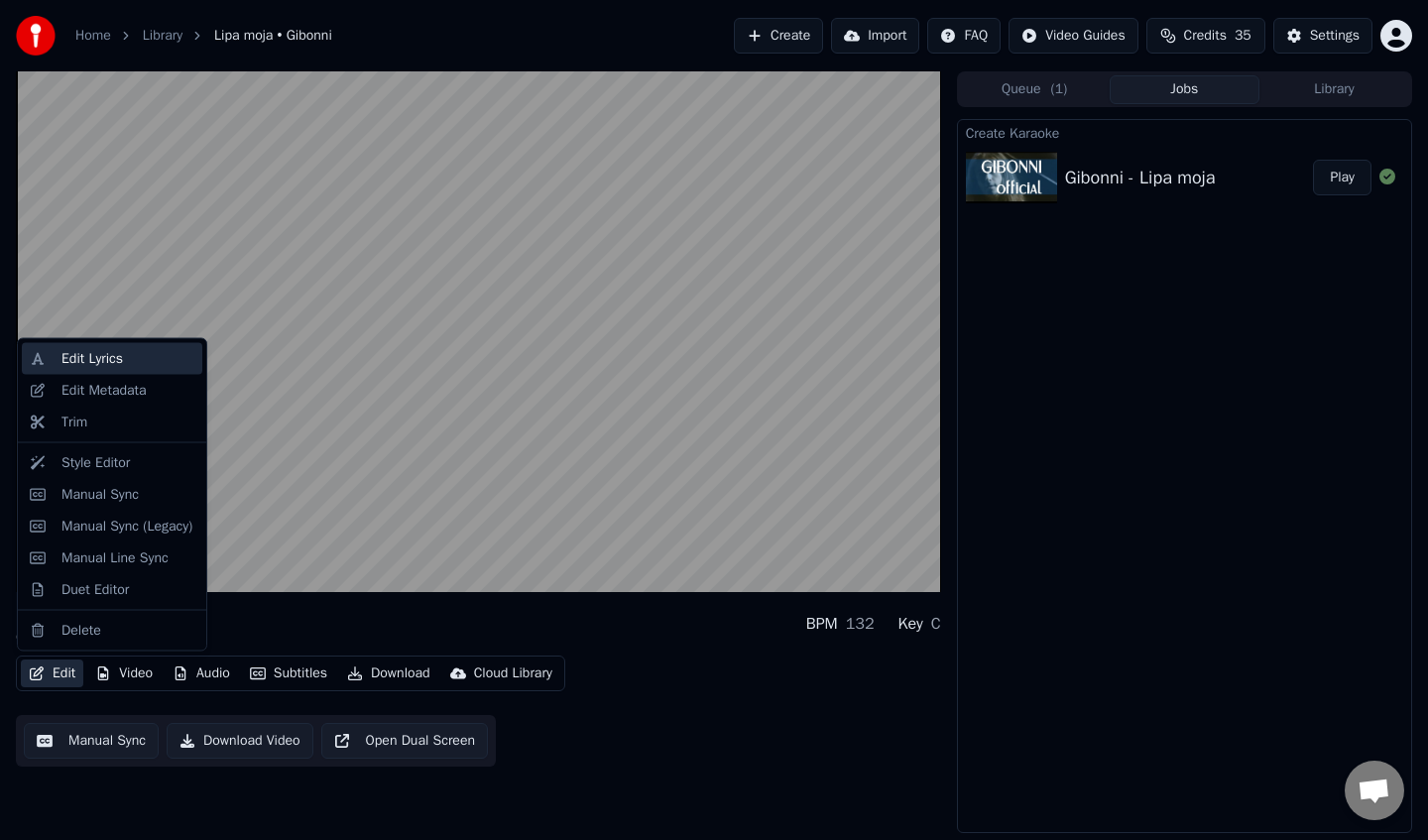 click on "Edit Lyrics" at bounding box center (128, 359) 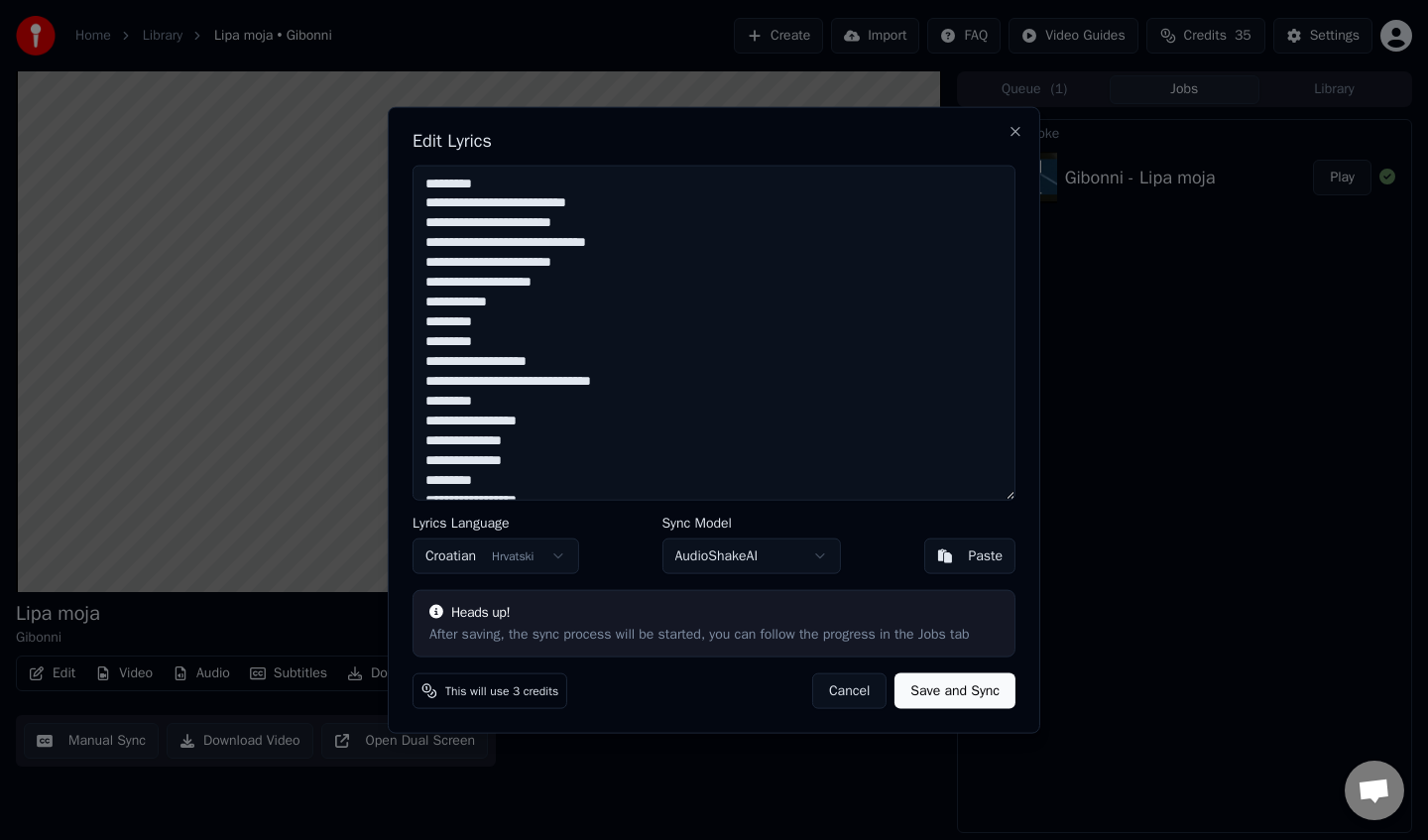 click on "[REDACTED]
[REDACTED]
[REDACTED]
[REDACTED]
[REDACTED]
[REDACTED]
[REDACTED]
[REDACTED]
[REDACTED]
[REDACTED]
[REDACTED]
[REDACTED]
[REDACTED]
[REDACTED]
[REDACTED]
[REDACTED]
[REDACTED]
[REDACTED]
[REDACTED]
[REDACTED]
[REDACTED]
[REDACTED]
[REDACTED]
[REDACTED]
[REDACTED]
[REDACTED]
[REDACTED]
[REDACTED]
[REDACTED]
[REDACTED]
[REDACTED]
[REDACTED]
[REDACTED]
[REDACTED]
[REDACTED]
[REDACTED]
[REDACTED]
[REDACTED]
[REDACTED]
[REDACTED]
[REDACTED]
[REDACTED]
[REDACTED]
[REDACTED]
[REDACTED]
[REDACTED]
[REDACTED]
[REDACTED]" at bounding box center [714, 332] 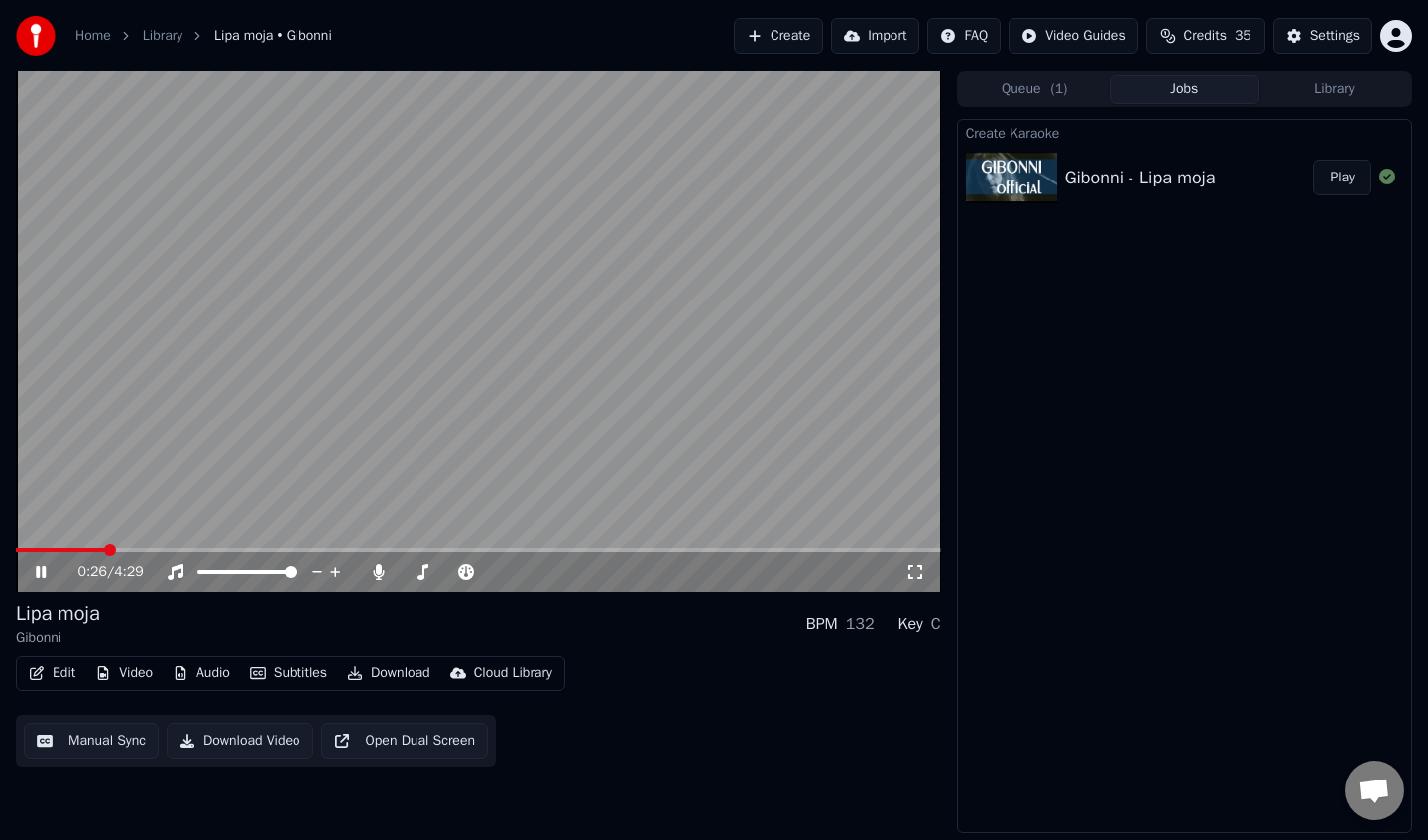 click at bounding box center [478, 331] 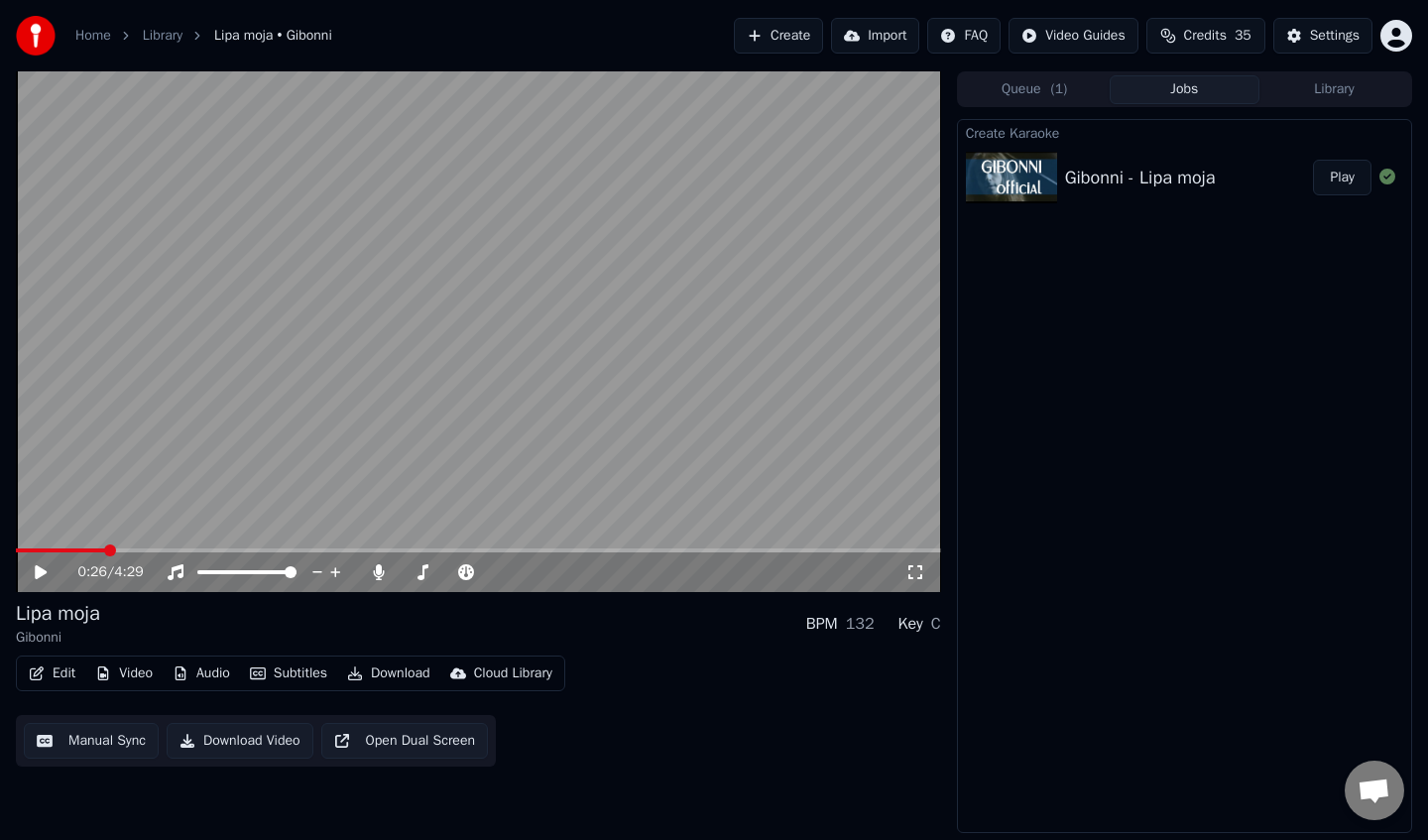 click at bounding box center [478, 331] 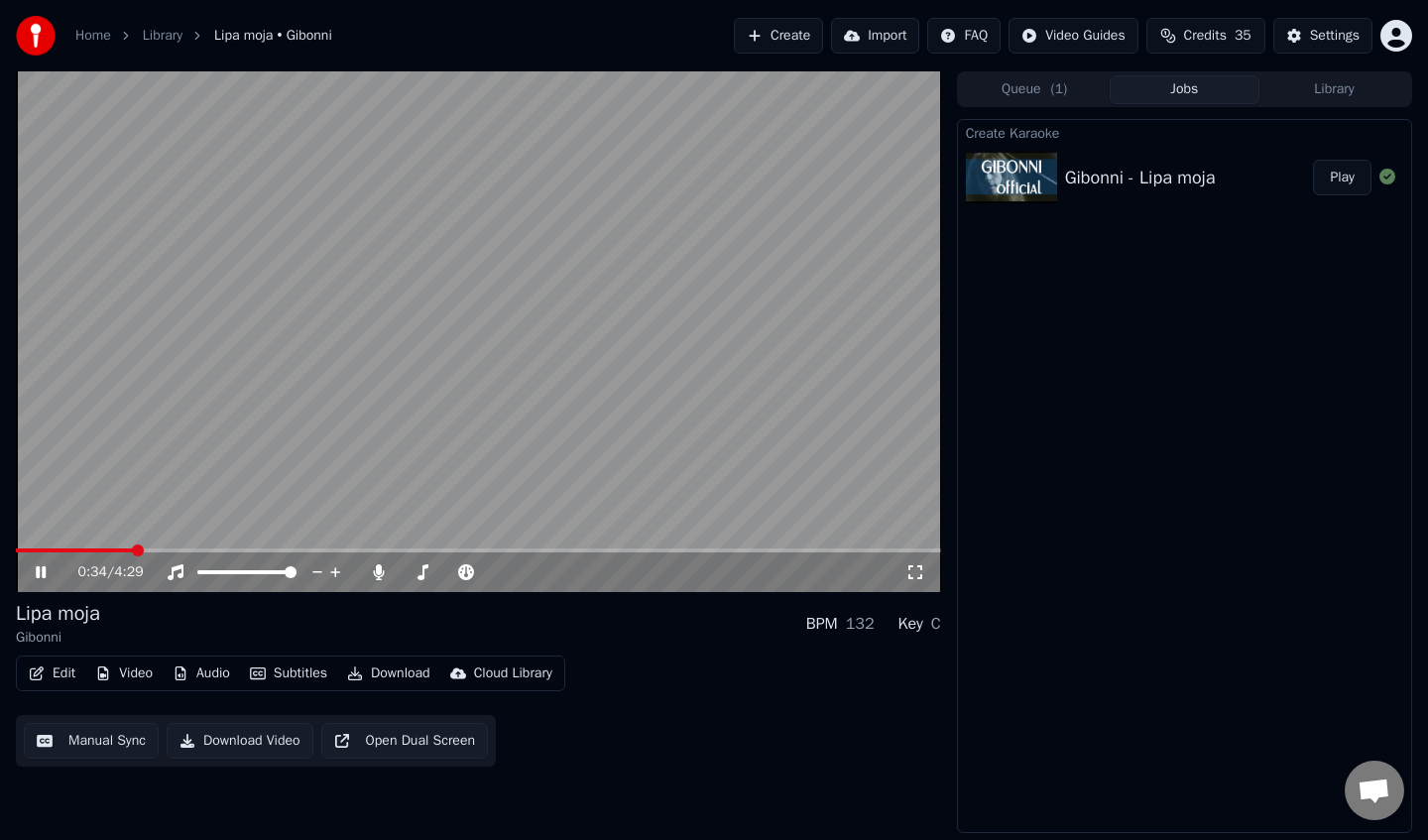 click on "Edit Video Audio Subtitles Download Cloud Library" at bounding box center (291, 673) 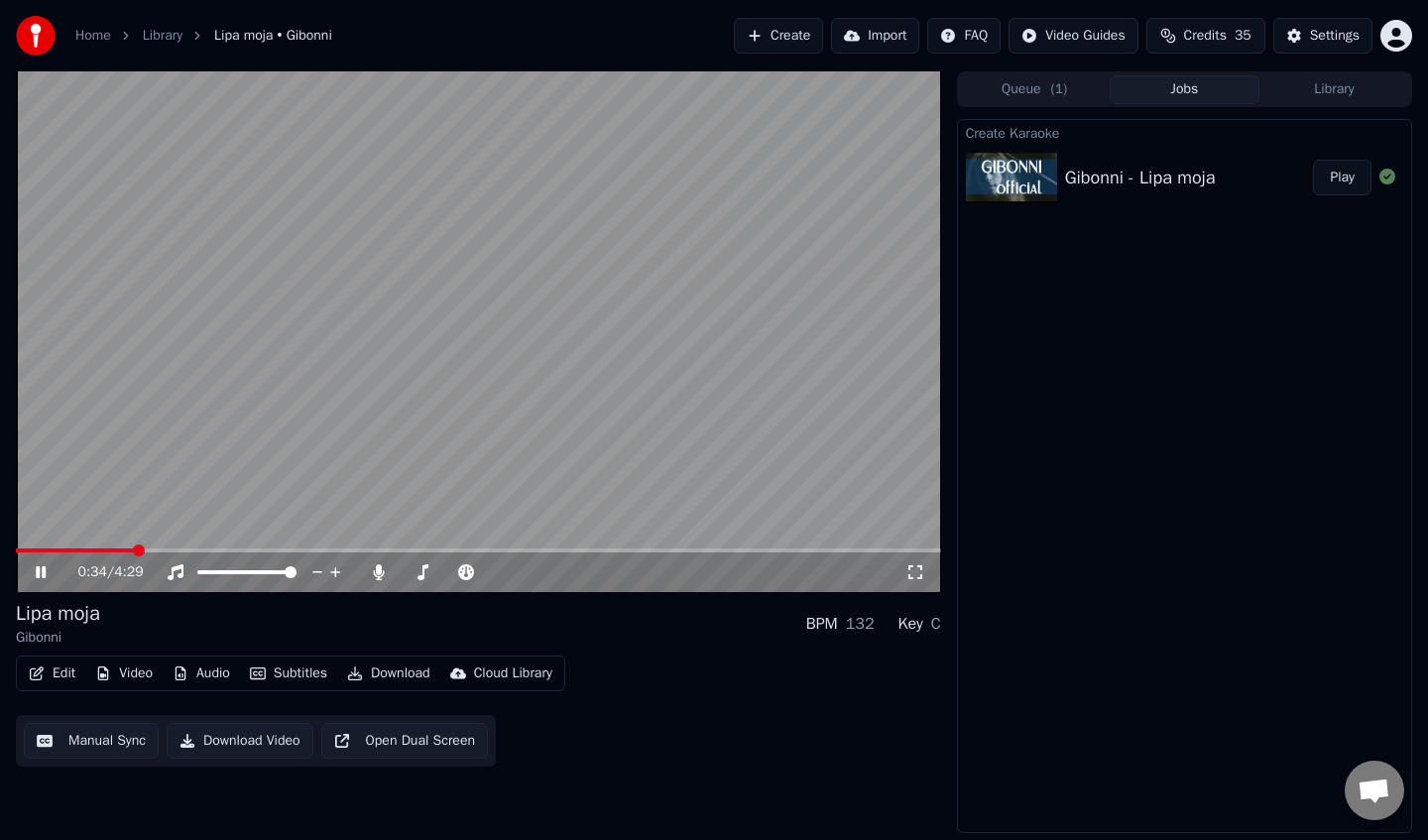 click on "Edit" at bounding box center (52, 673) 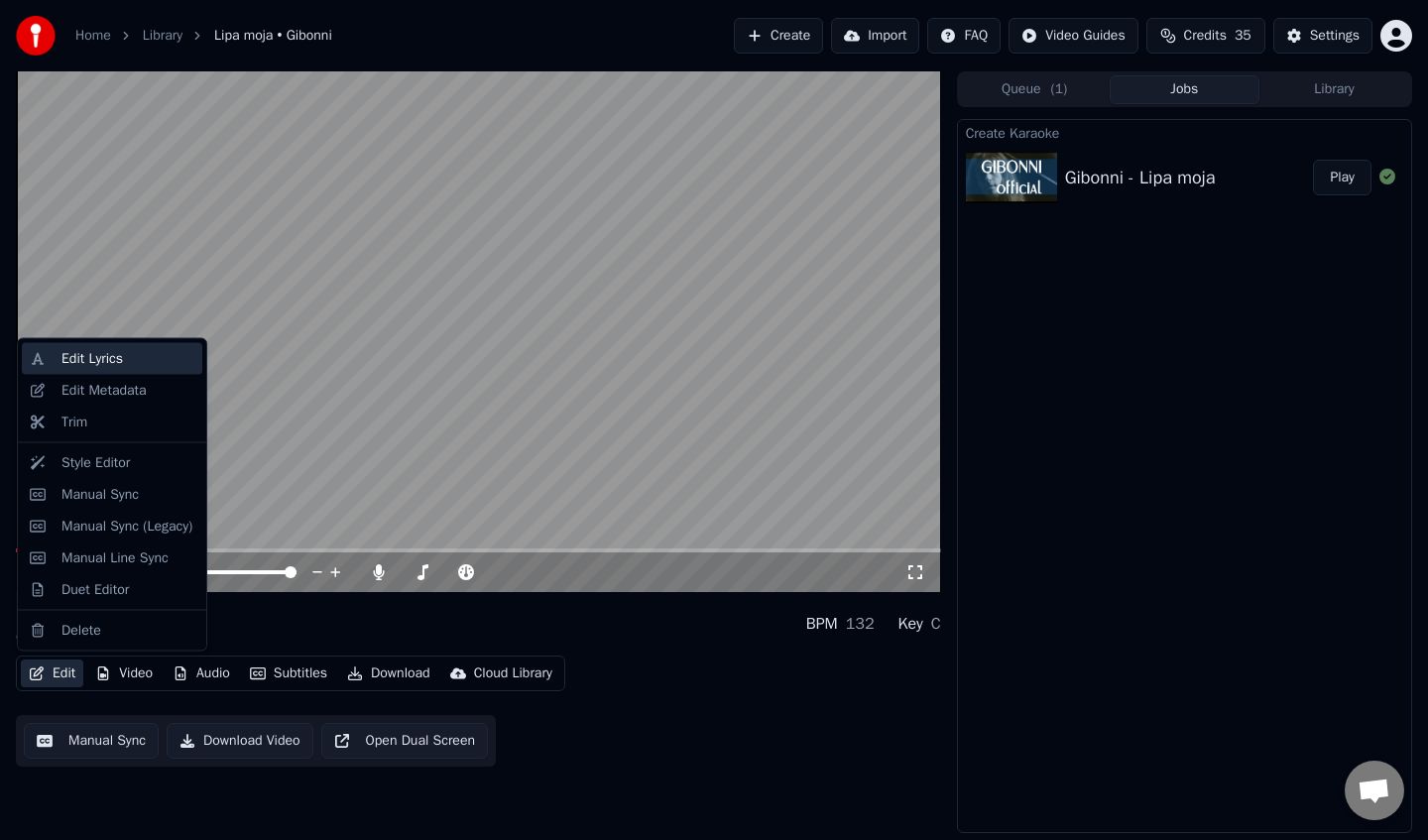 click on "Edit Lyrics" at bounding box center (128, 359) 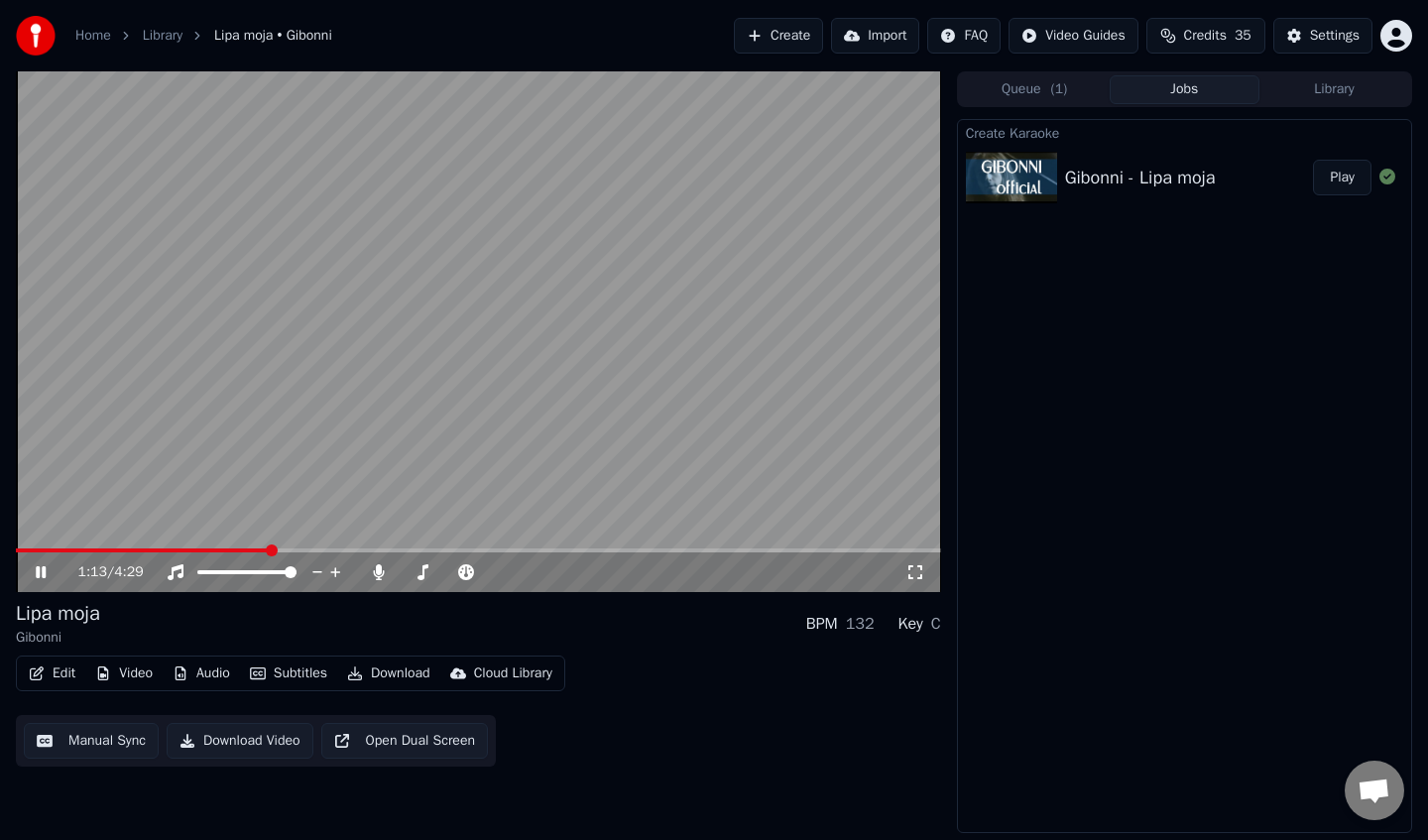 click at bounding box center (478, 331) 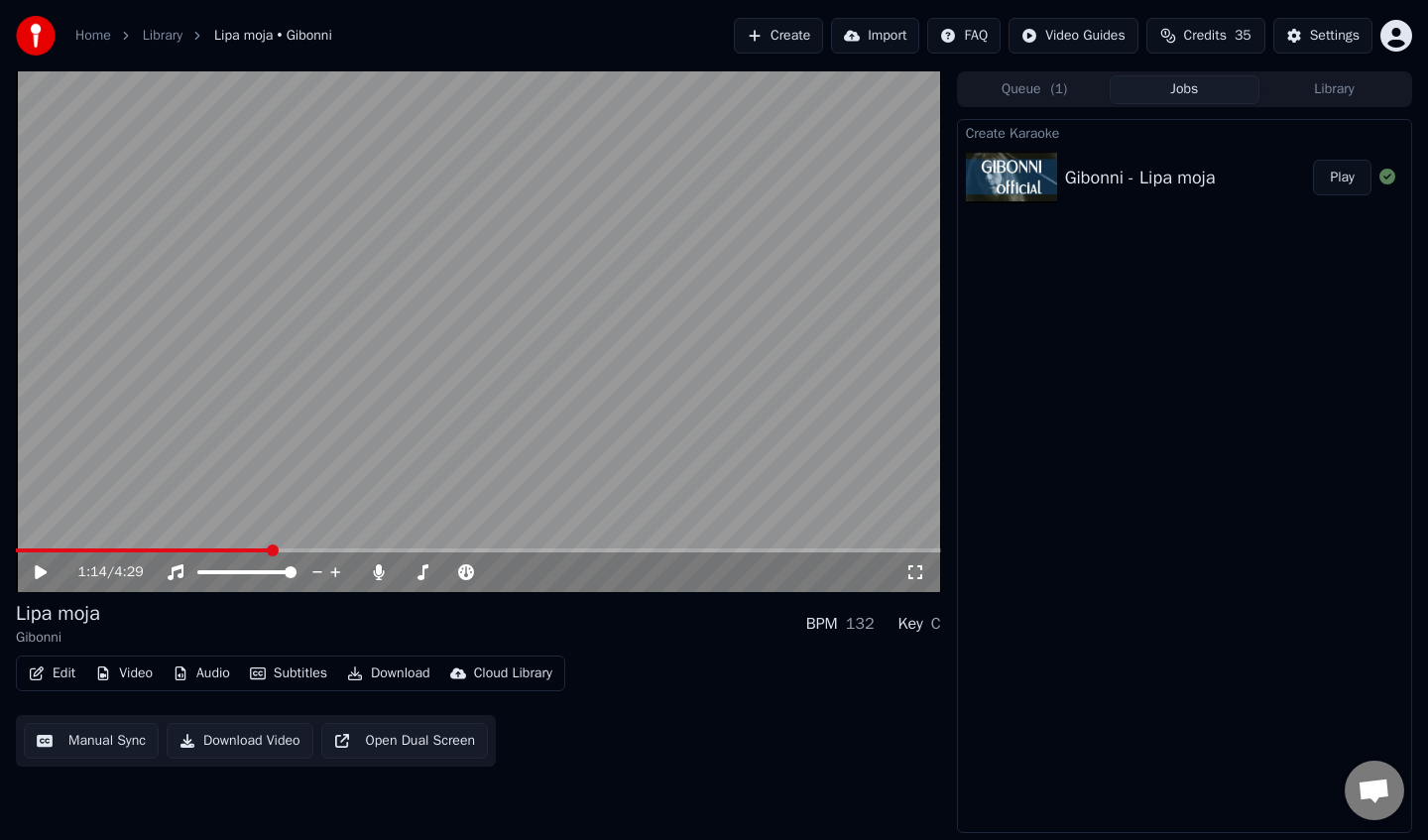 click at bounding box center (478, 331) 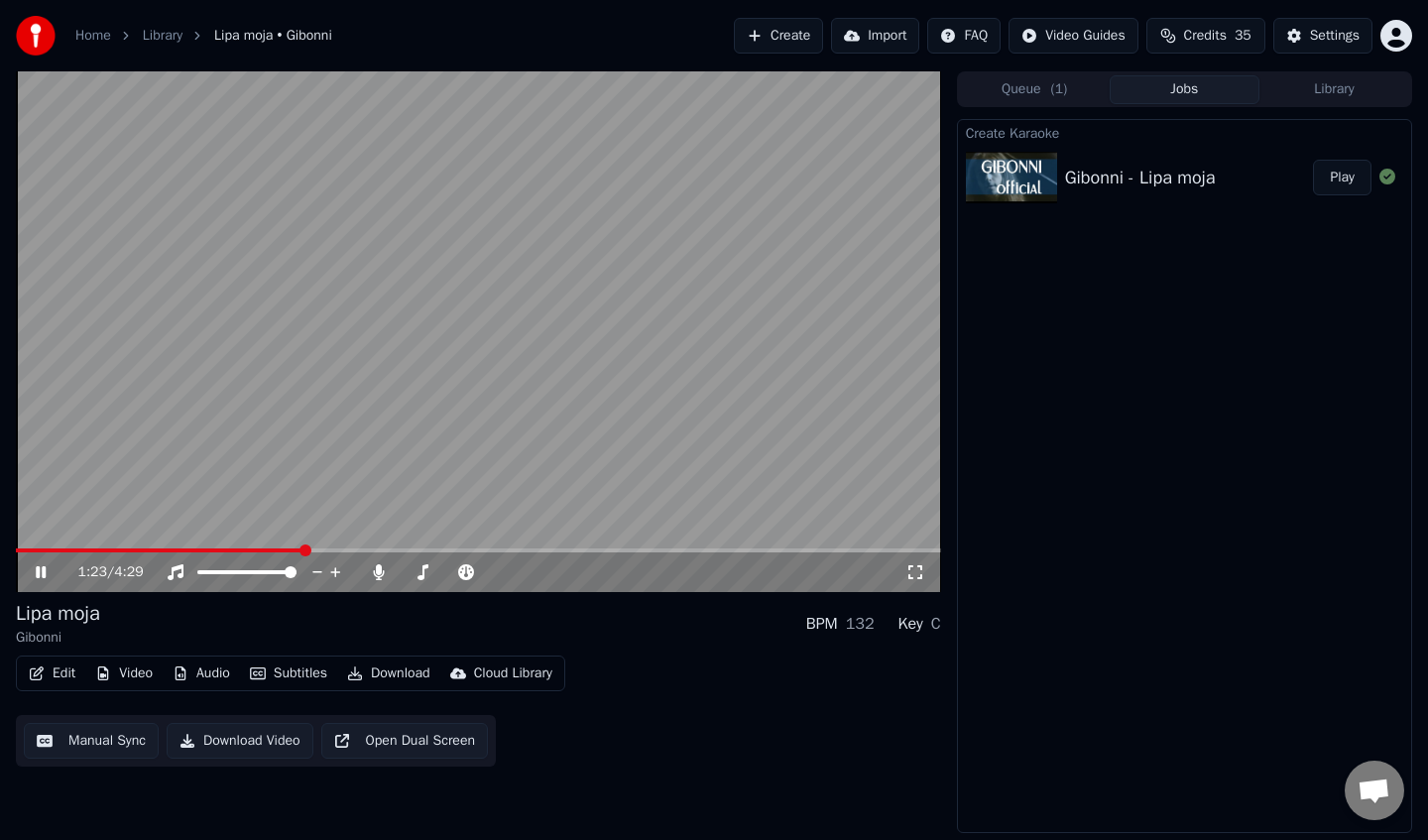 click at bounding box center [478, 331] 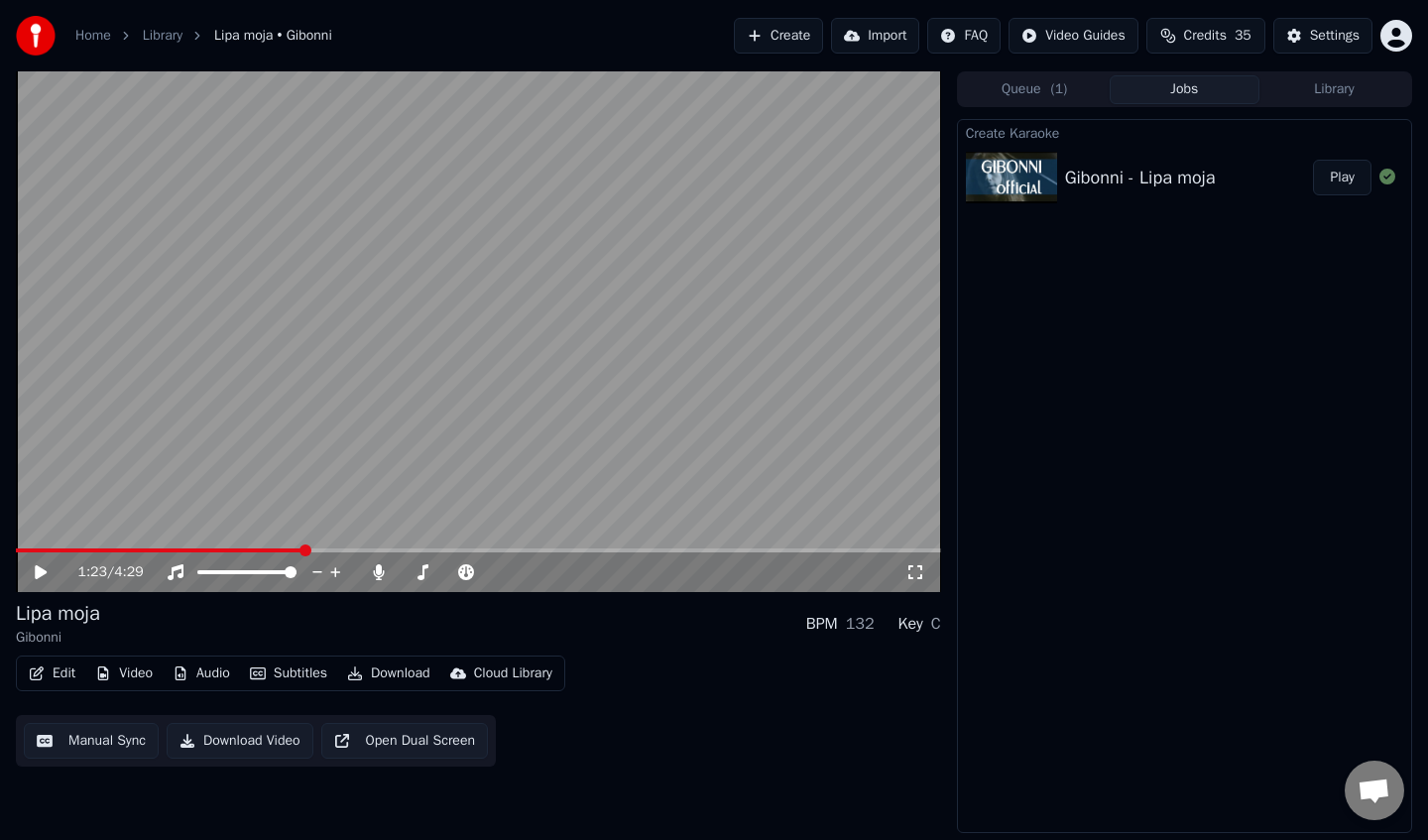 click at bounding box center [478, 331] 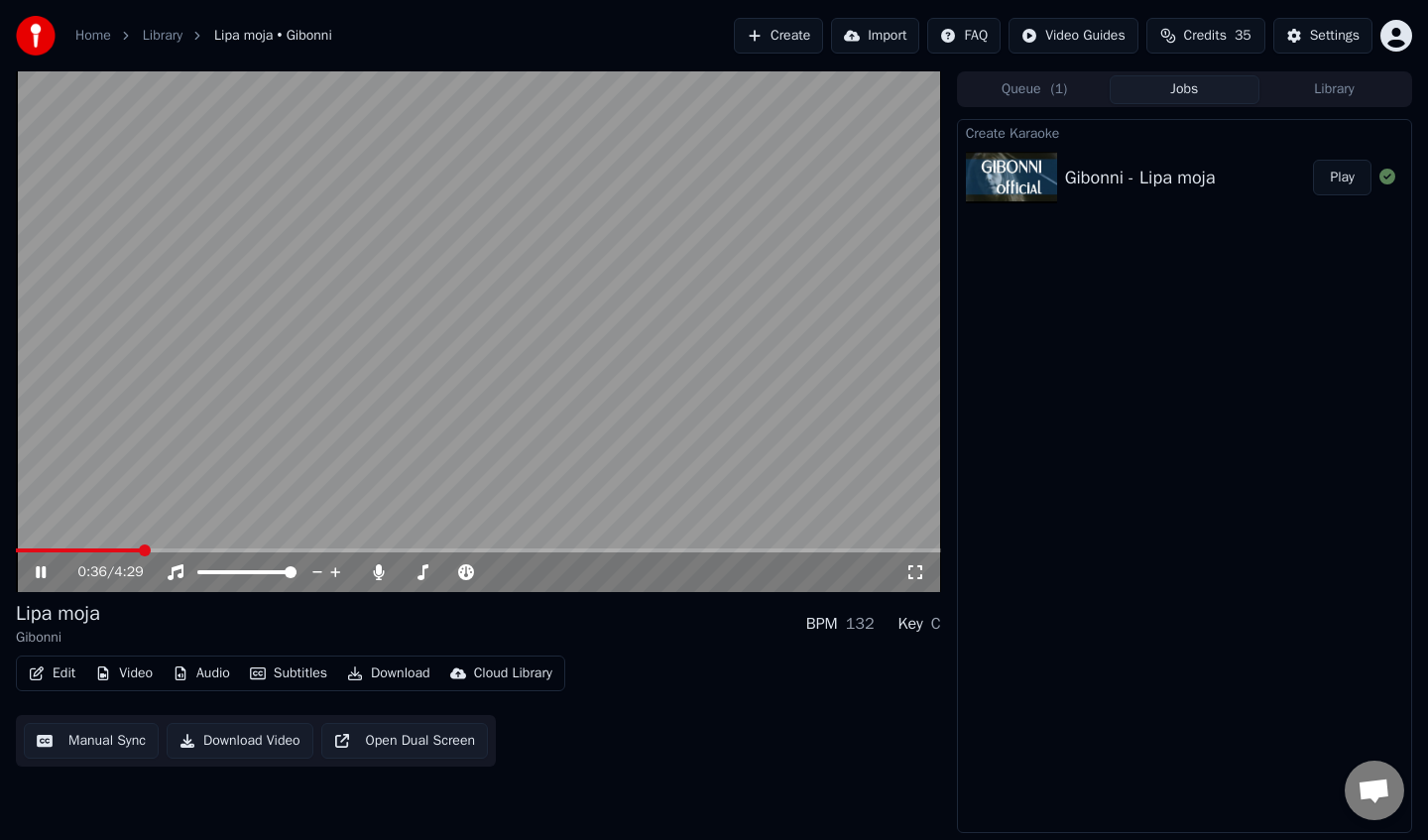 click on "Edit" at bounding box center (52, 673) 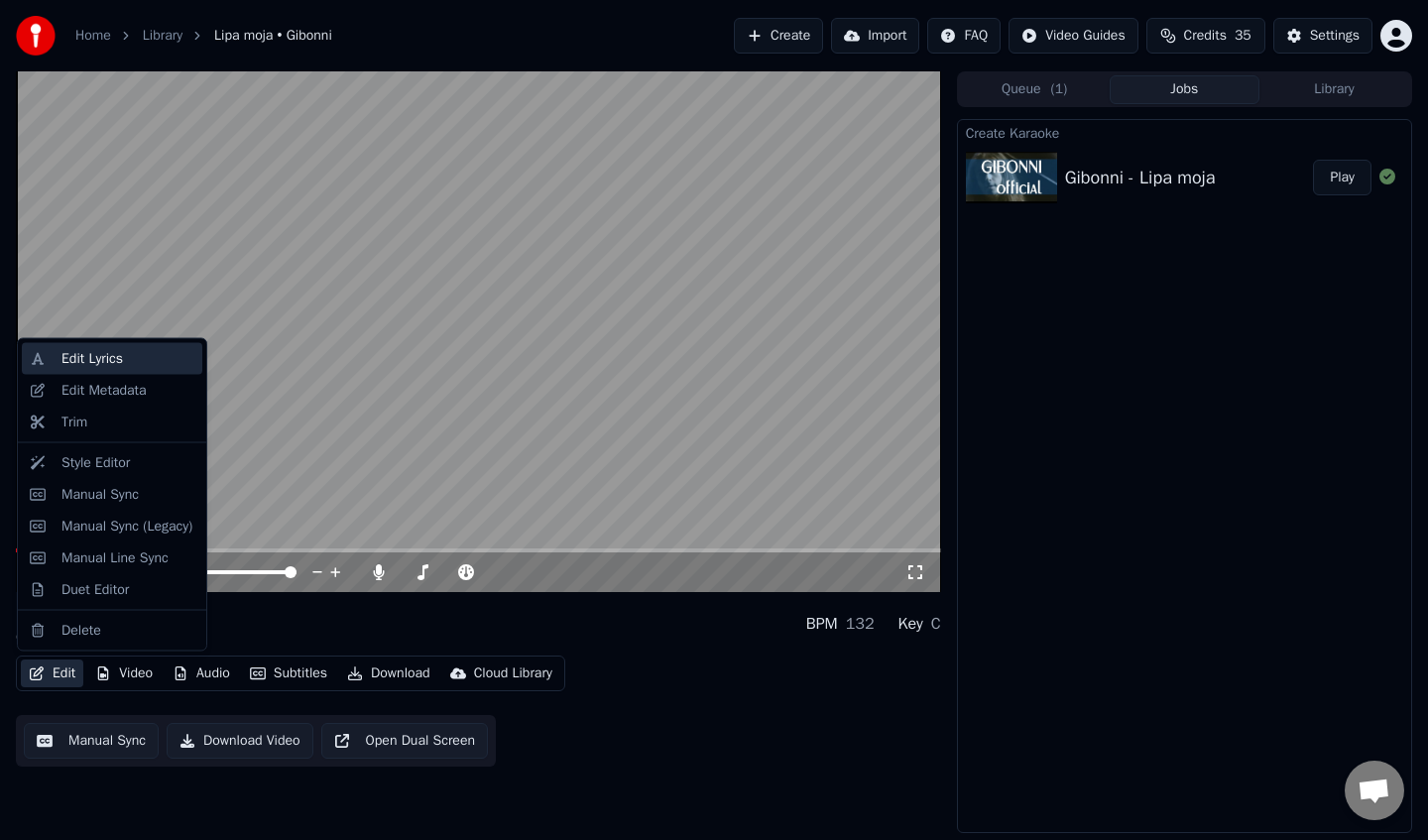 click on "Edit Lyrics" at bounding box center [128, 359] 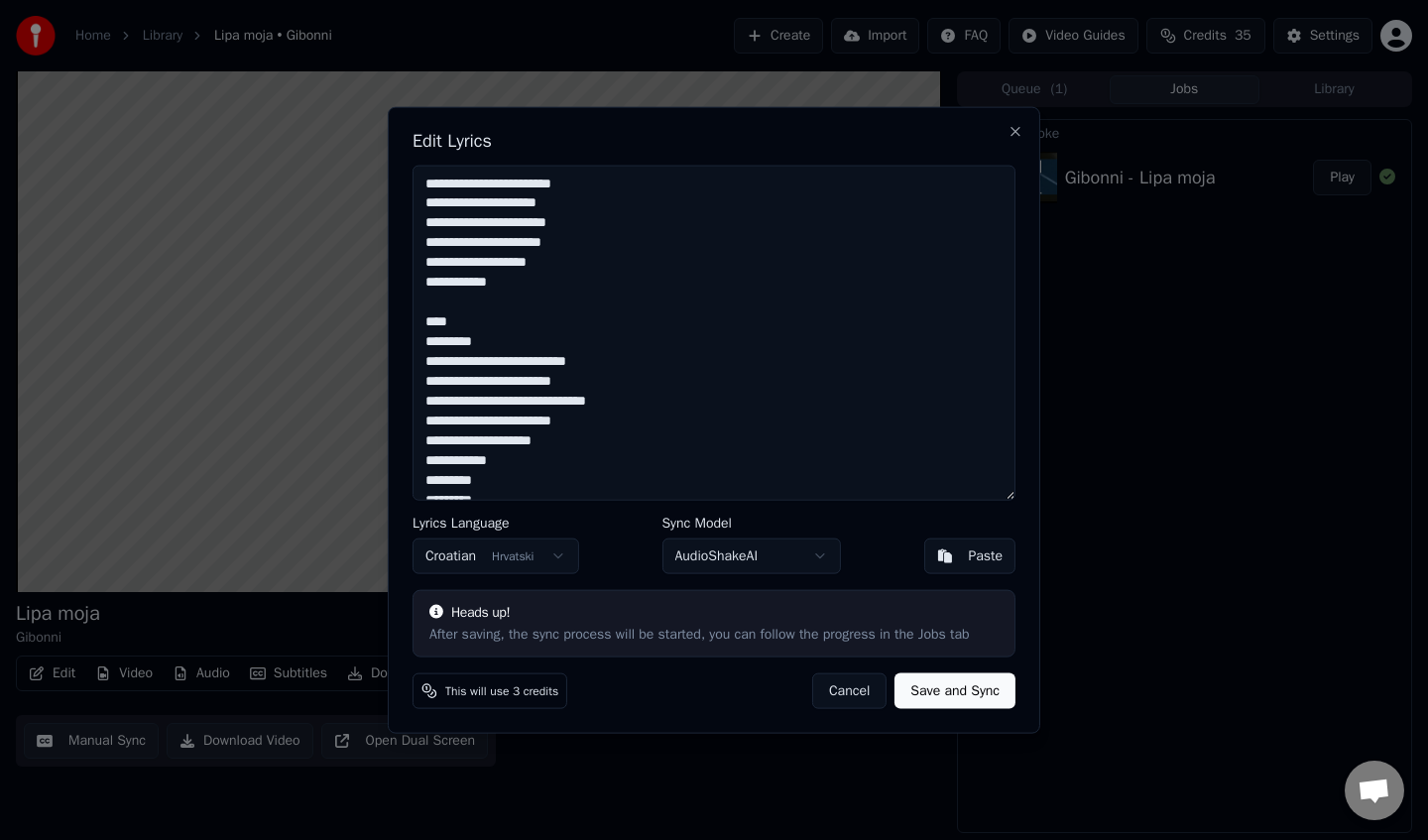 type on "[REDACTED]
[REDACTED]
[REDACTED]
[REDACTED]
[REDACTED]
[REDACTED]
[REDACTED]
[REDACTED]
[REDACTED]
[REDACTED]
[REDACTED]
[REDACTED]
[REDACTED]
[REDACTED]
[REDACTED]
[REDACTED]
[REDACTED]
[REDACTED]
[REDACTED]
[REDACTED]
[REDACTED]
[REDACTED]
[REDACTED]
[REDACTED]
[REDACTED]
[REDACTED]
[REDACTED]
[REDACTED]
[REDACTED]
[REDACTED]
[REDACTED]
[REDACTED]
[REDACTED]
[REDACTED]
[REDACTED]
[REDACTED]
[REDACTED]
[REDACTED]
[REDACTED]
[REDACTED]
[REDACTED]
[REDACTED]
[REDACTED]
[REDACTED]
[REDACTED]
[REDACTED]
[REDACTED]
[REDACTED]" 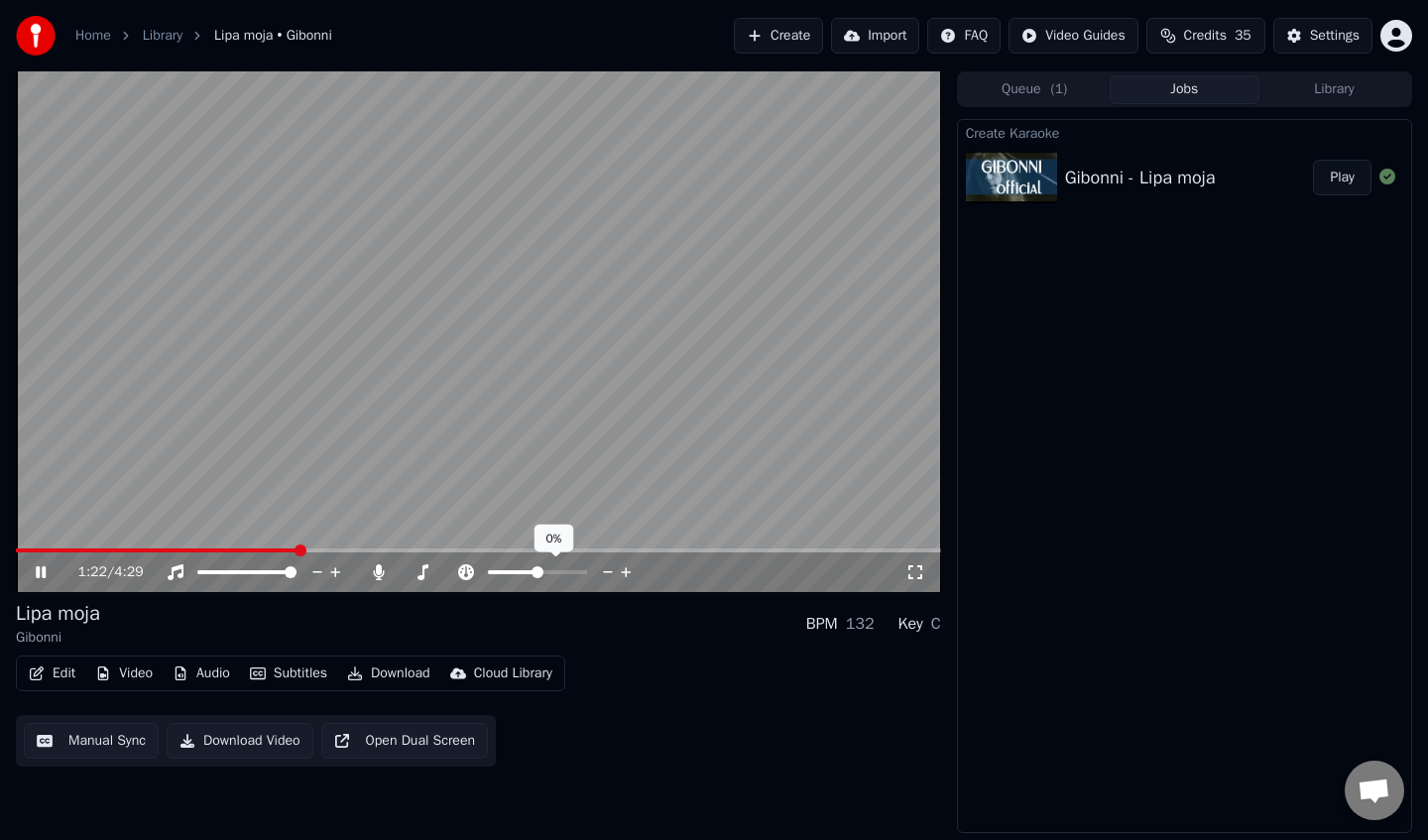 click 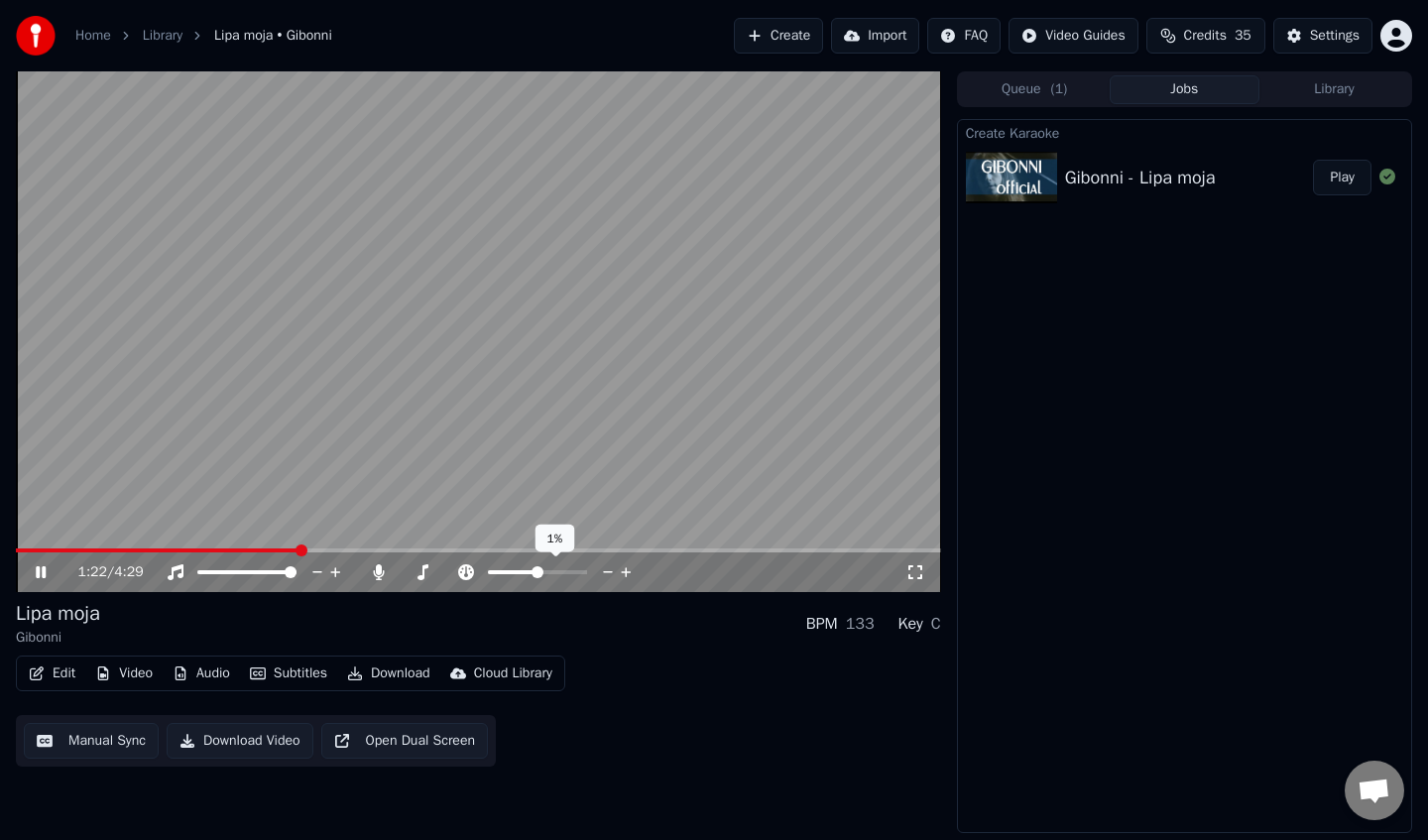 click 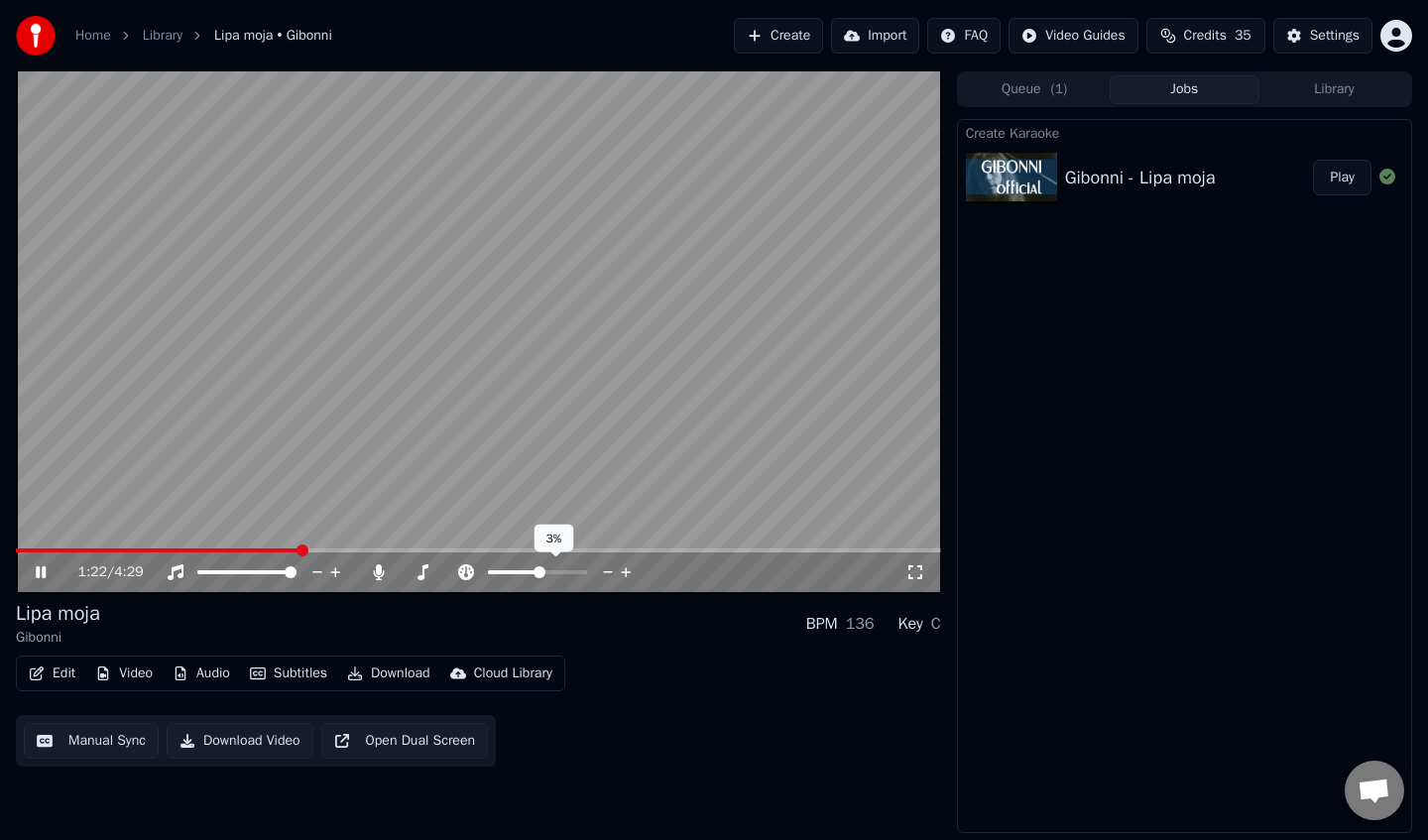 click 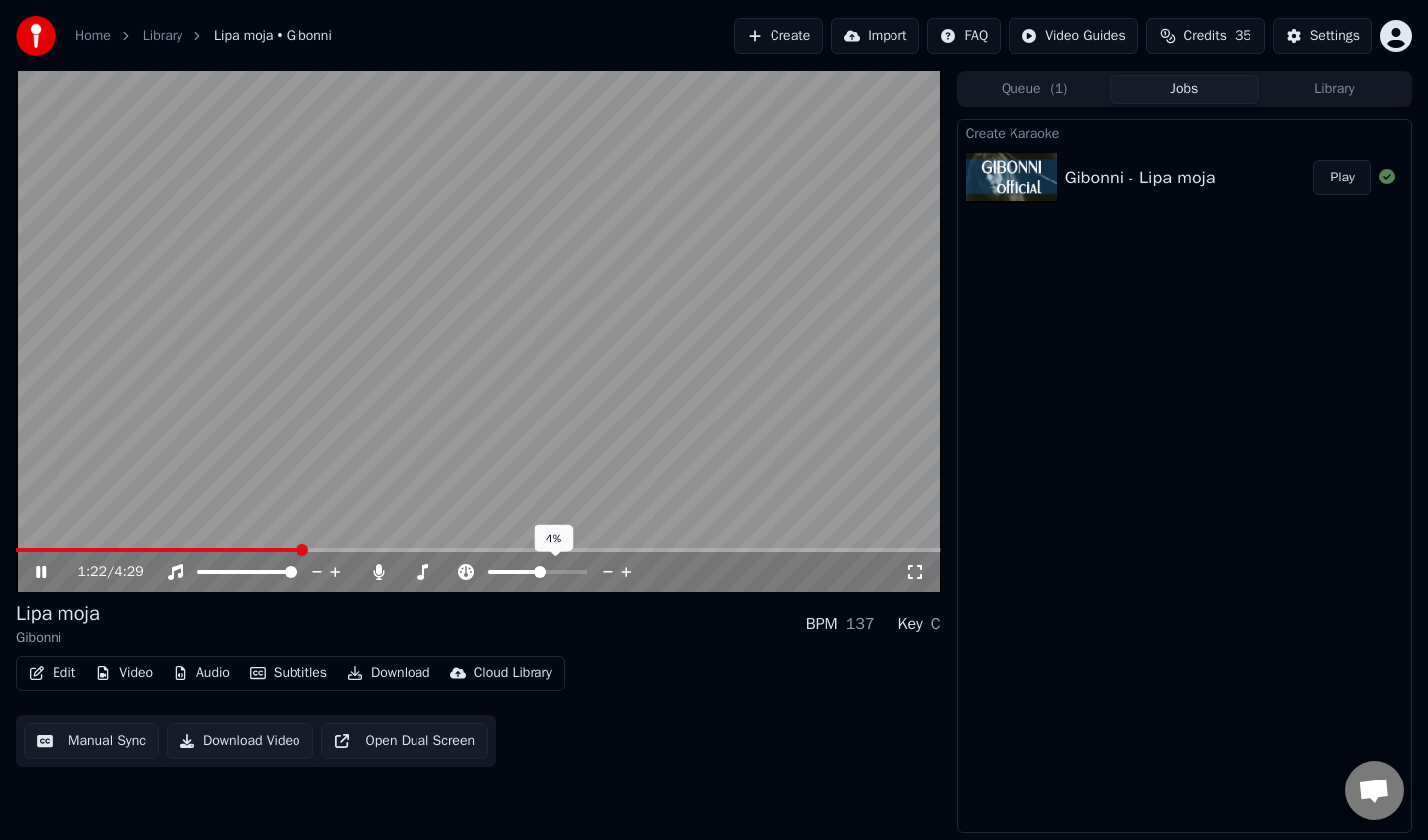 click 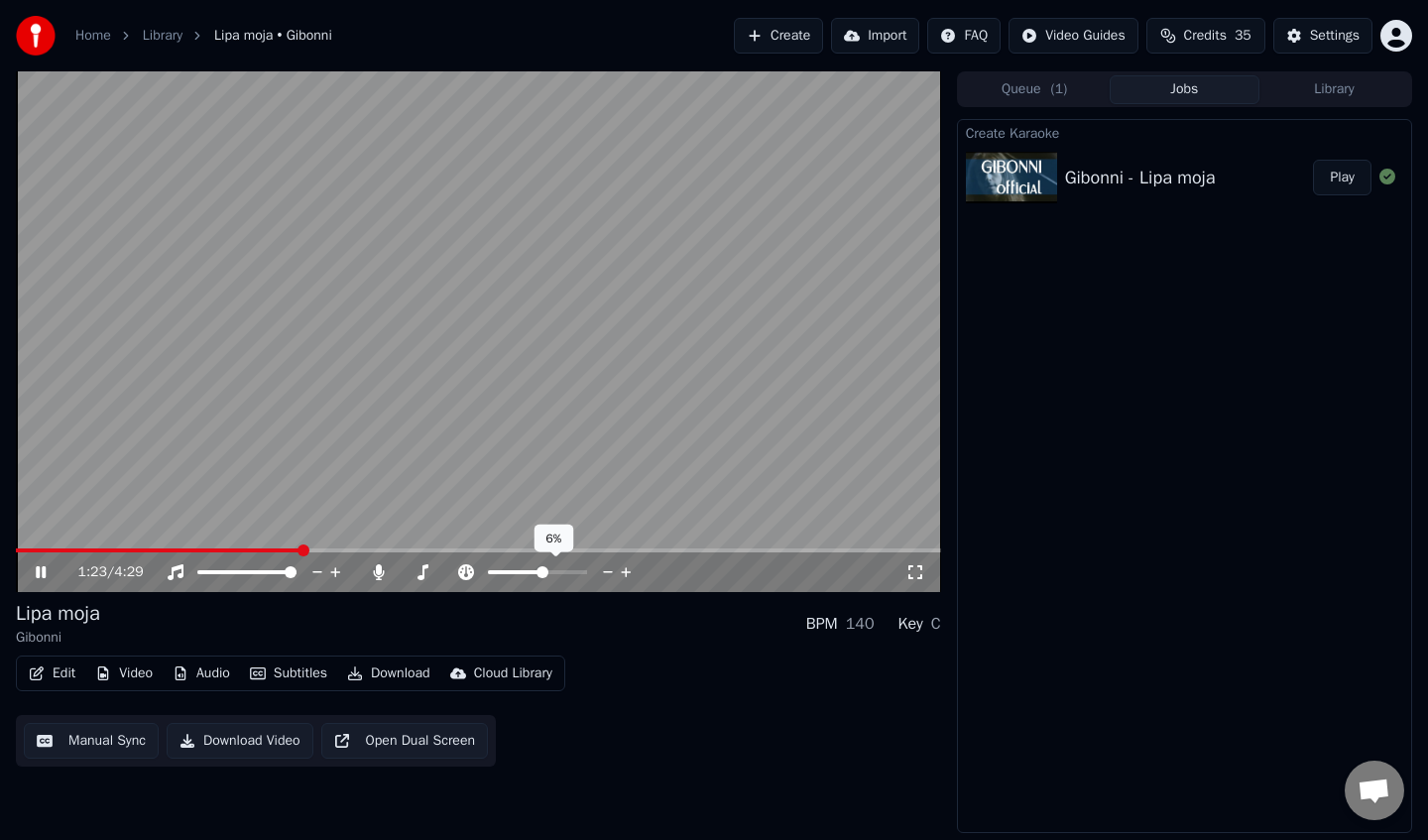click 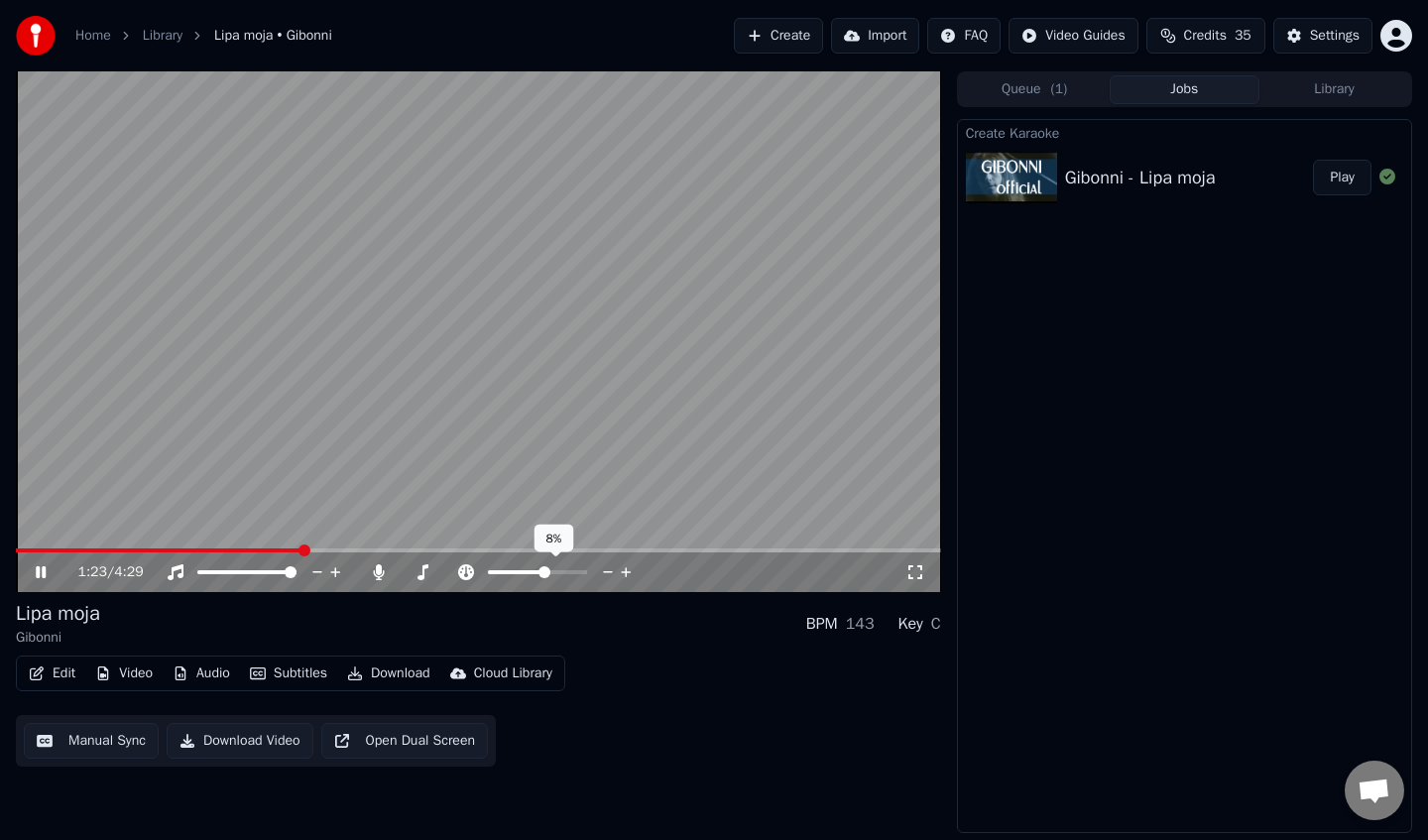 click 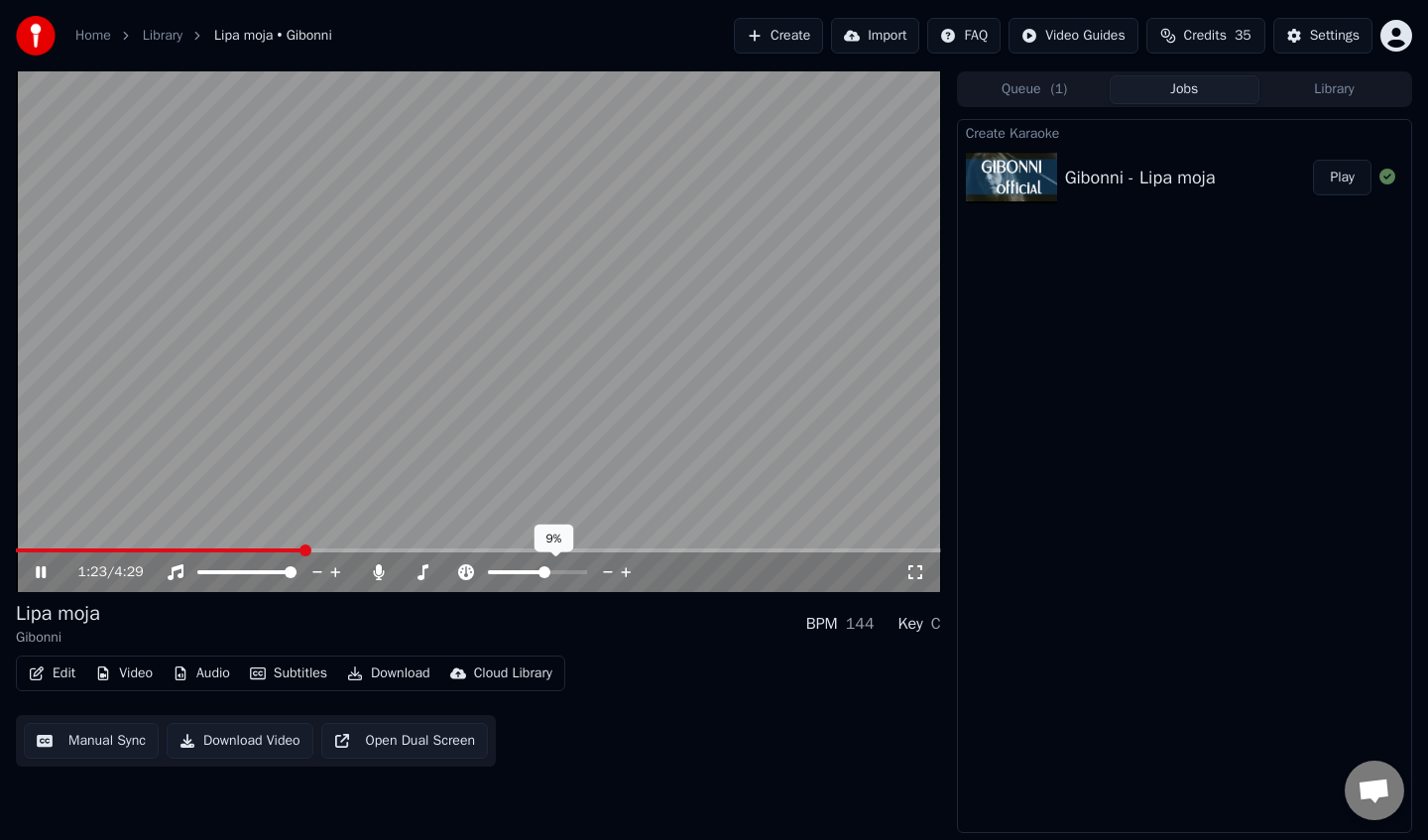 click 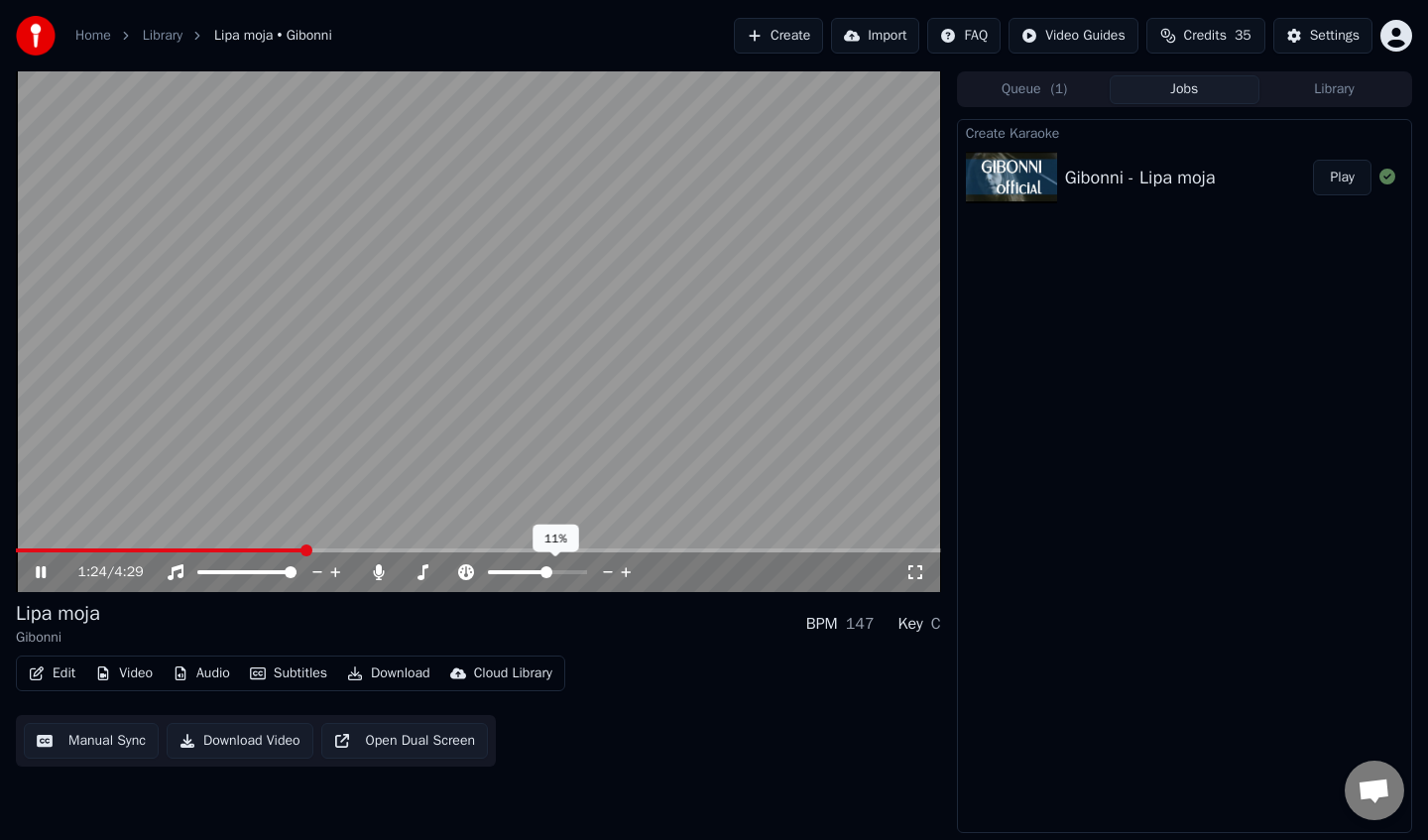 click 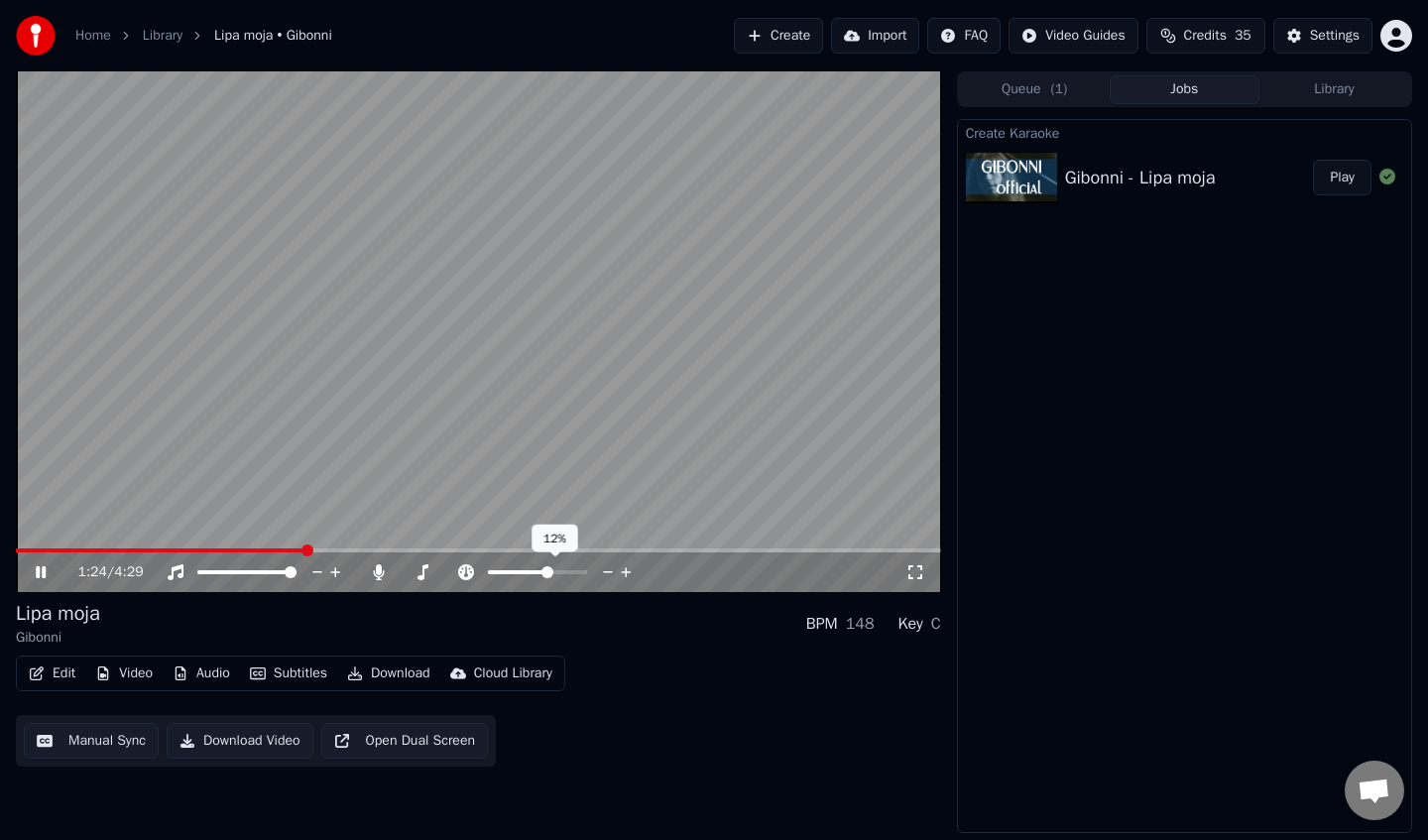 click 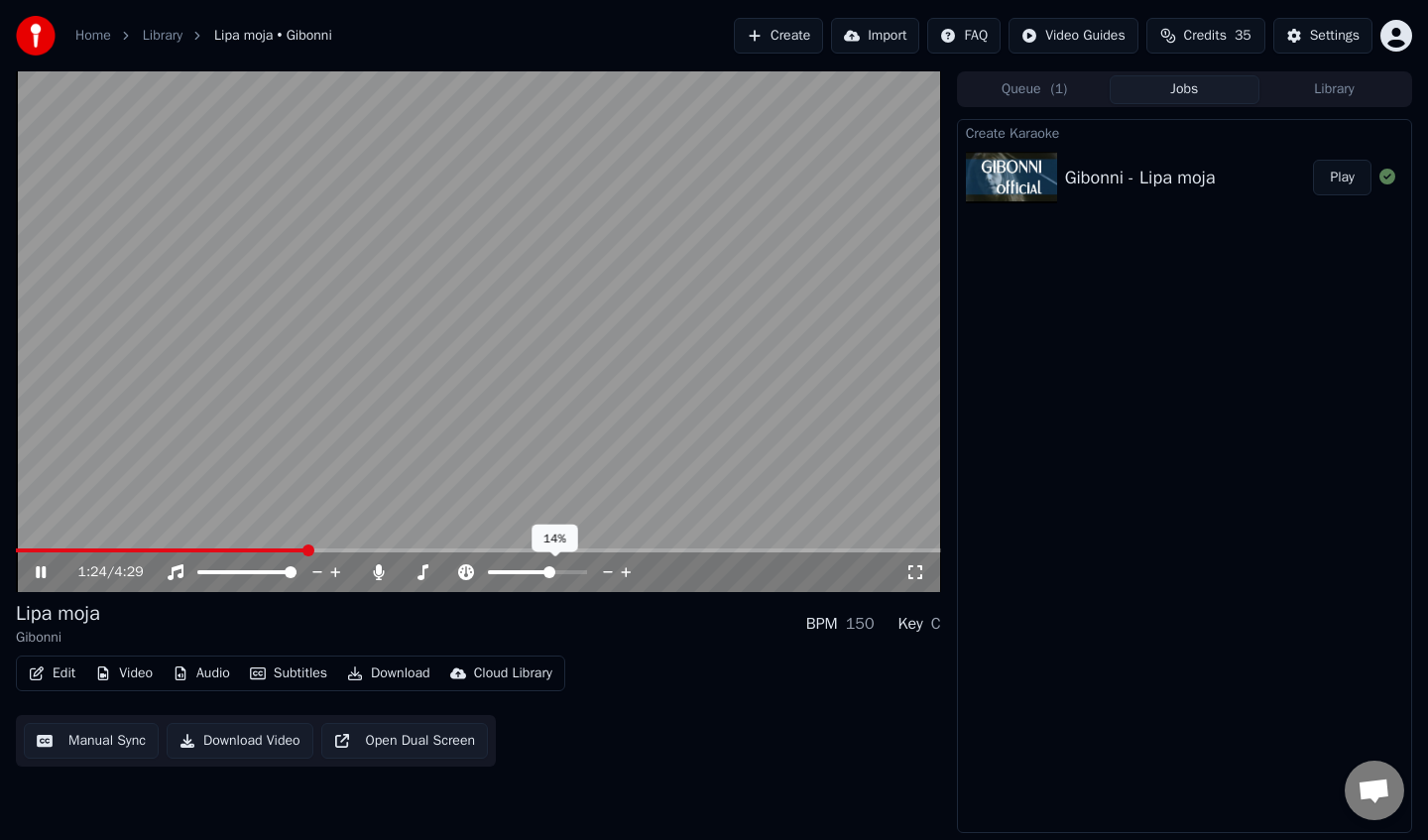 click 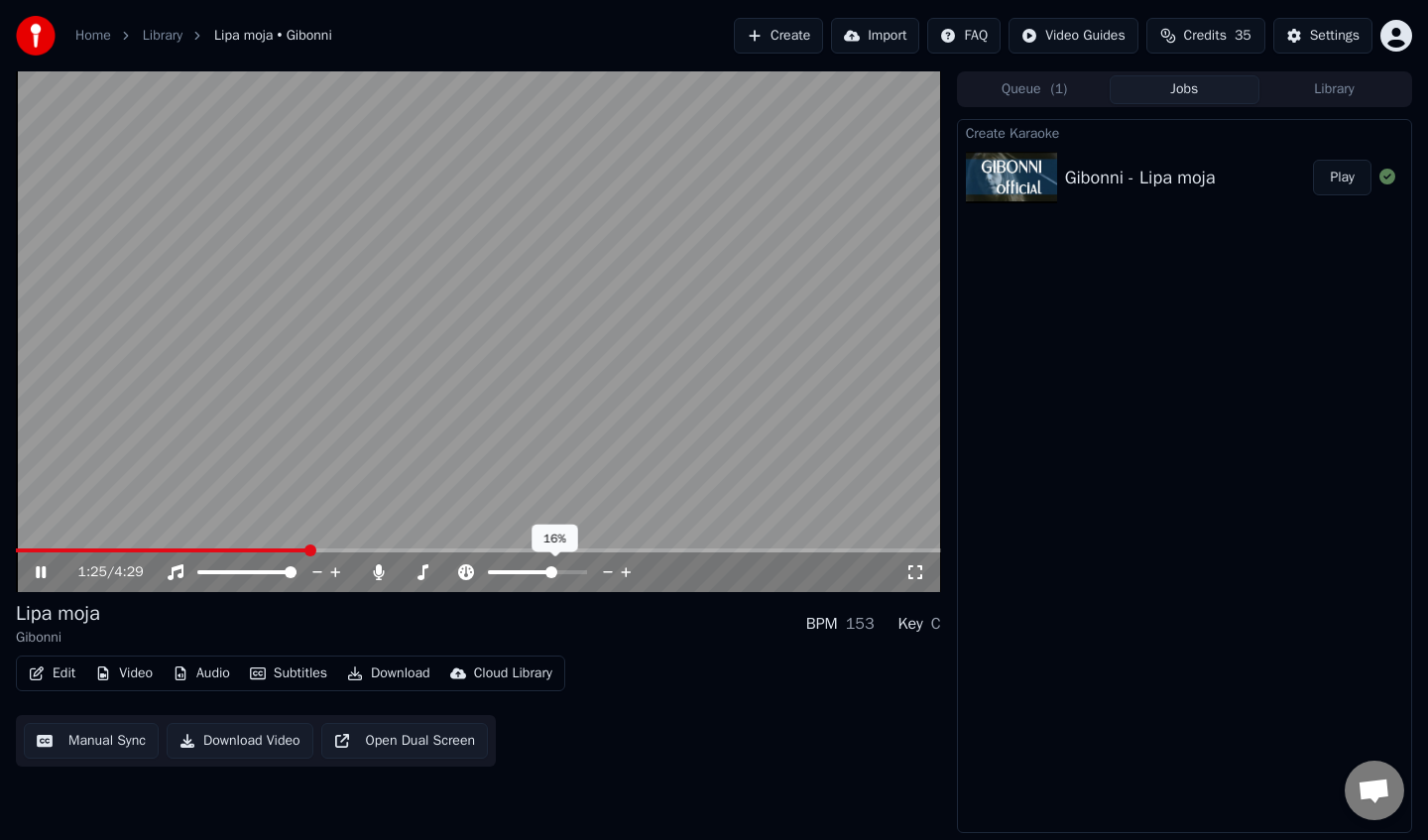 click 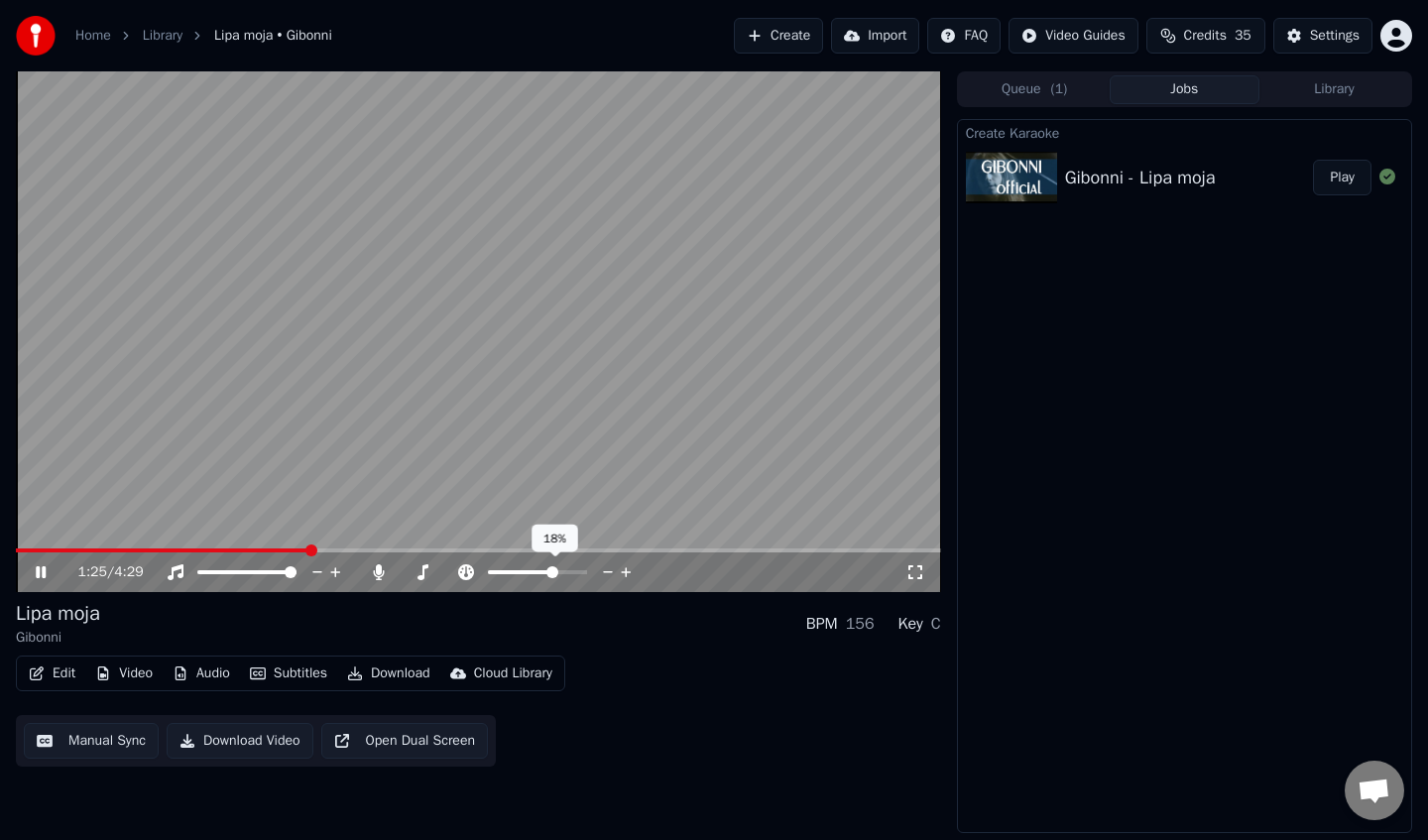 click 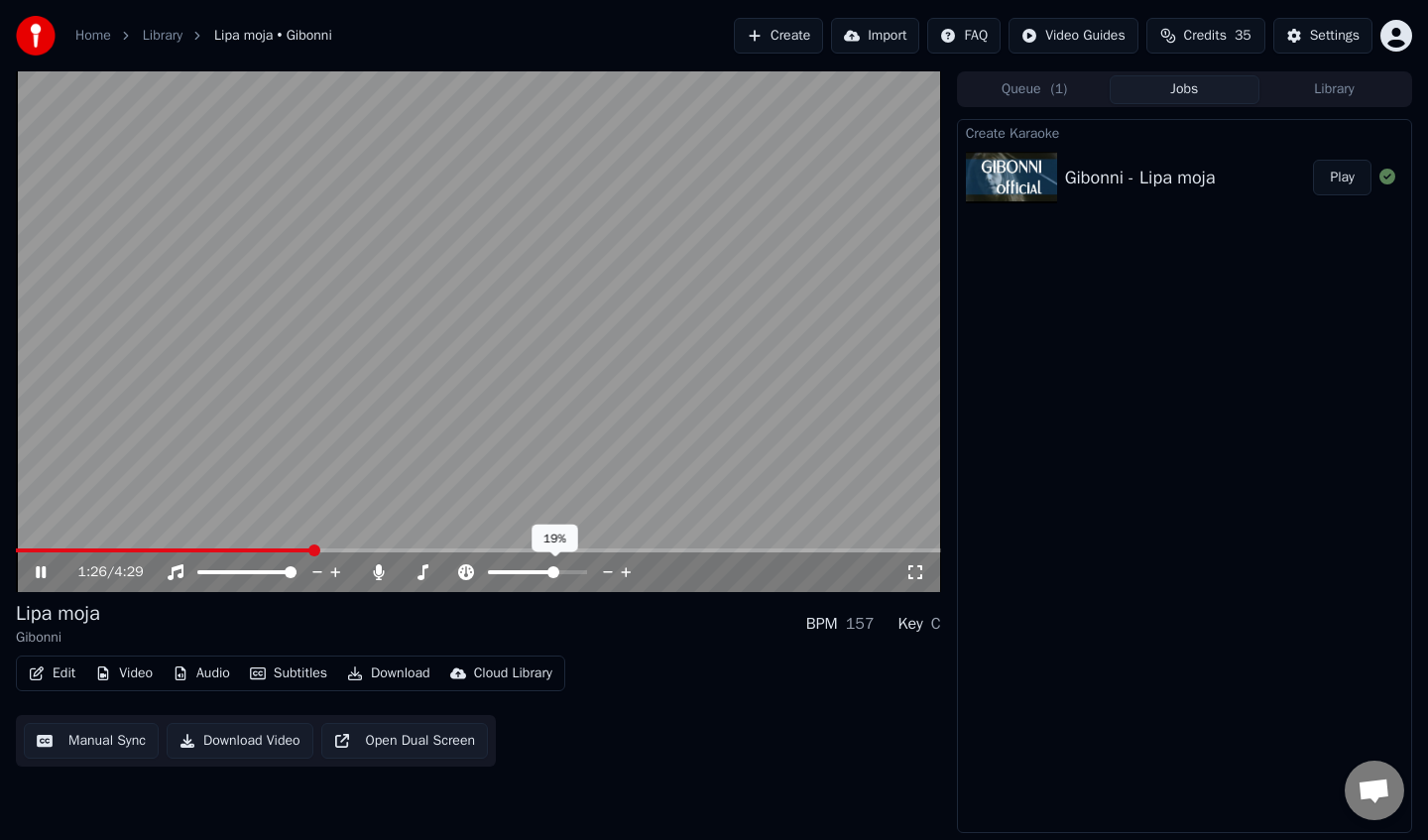 click 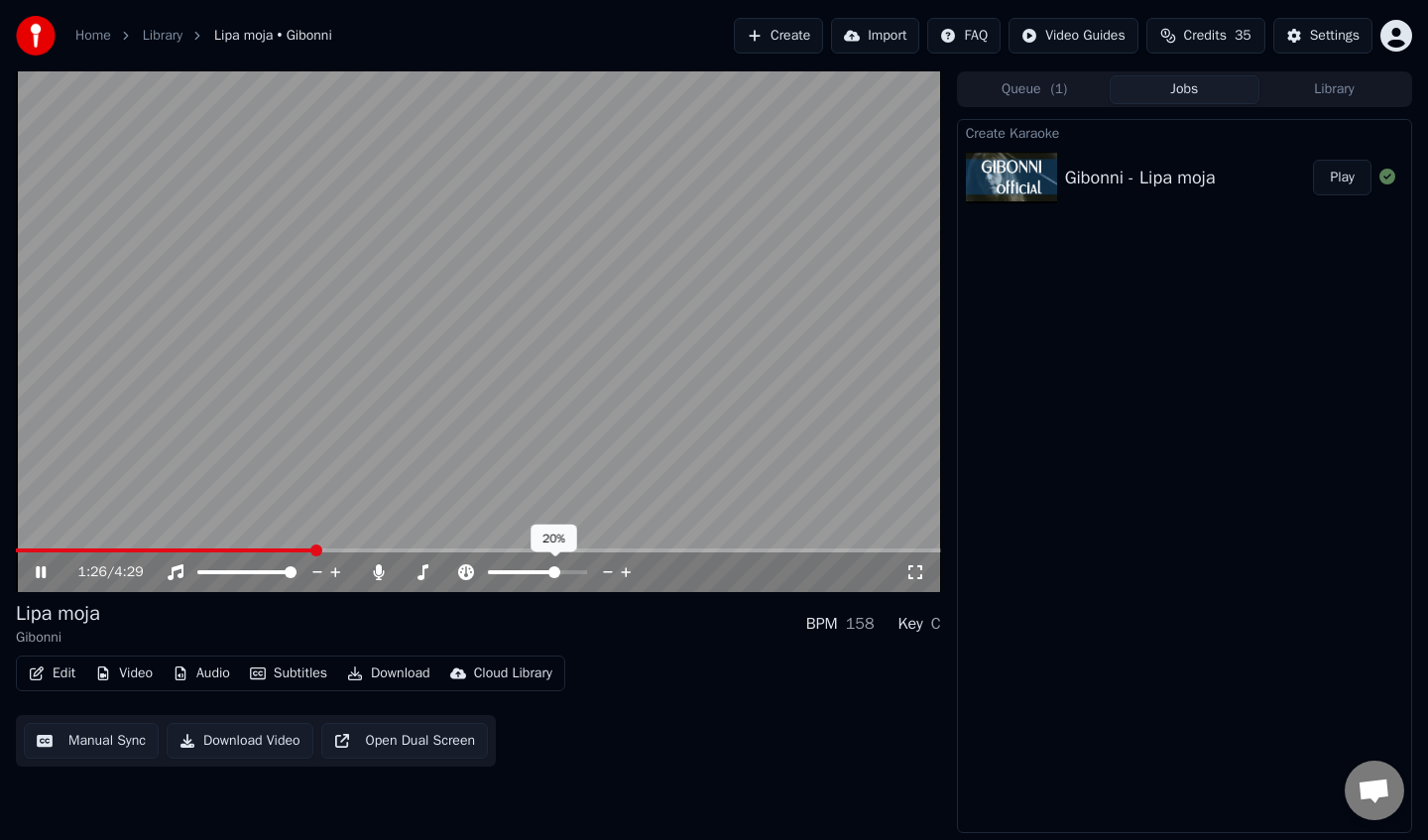 click 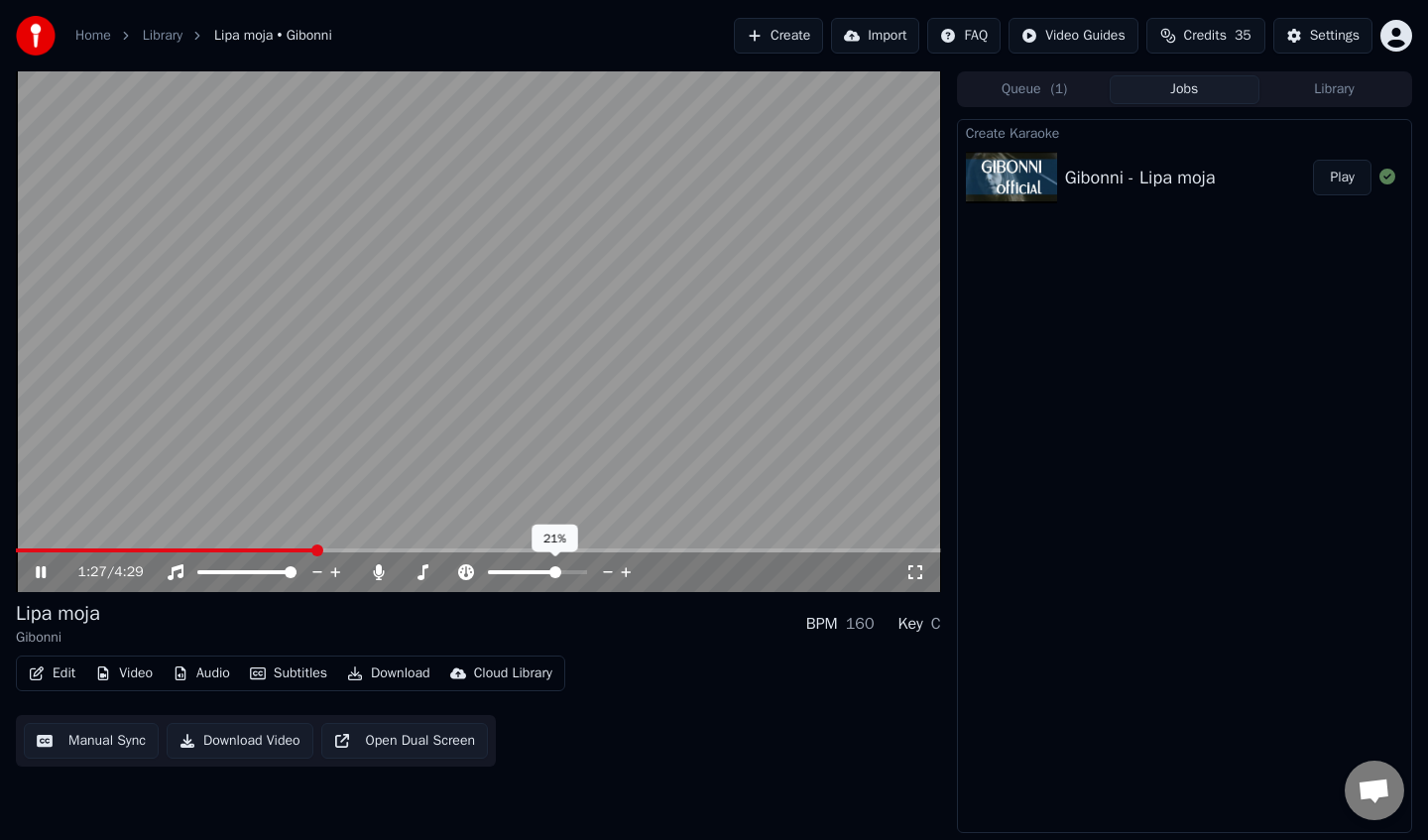 click 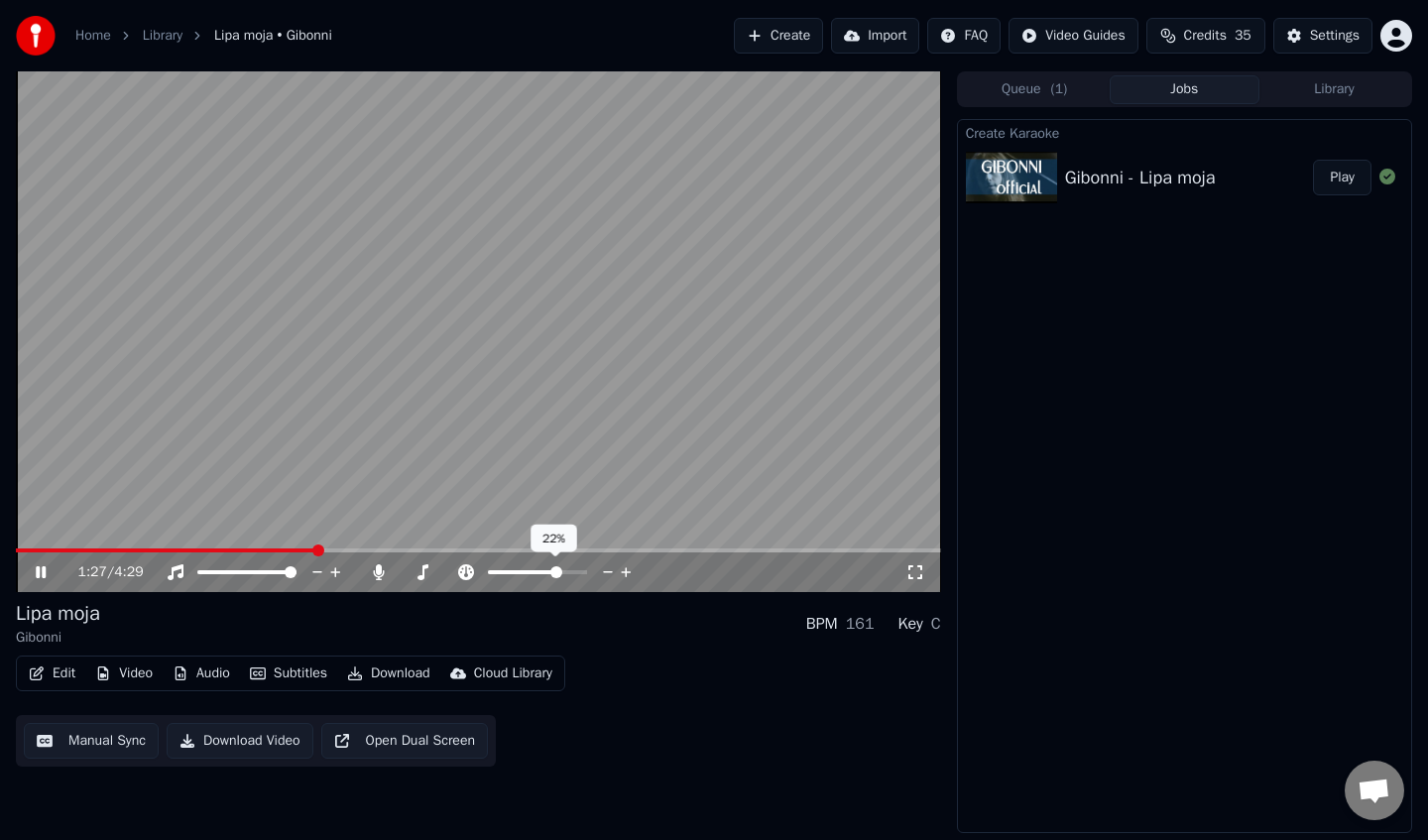 click 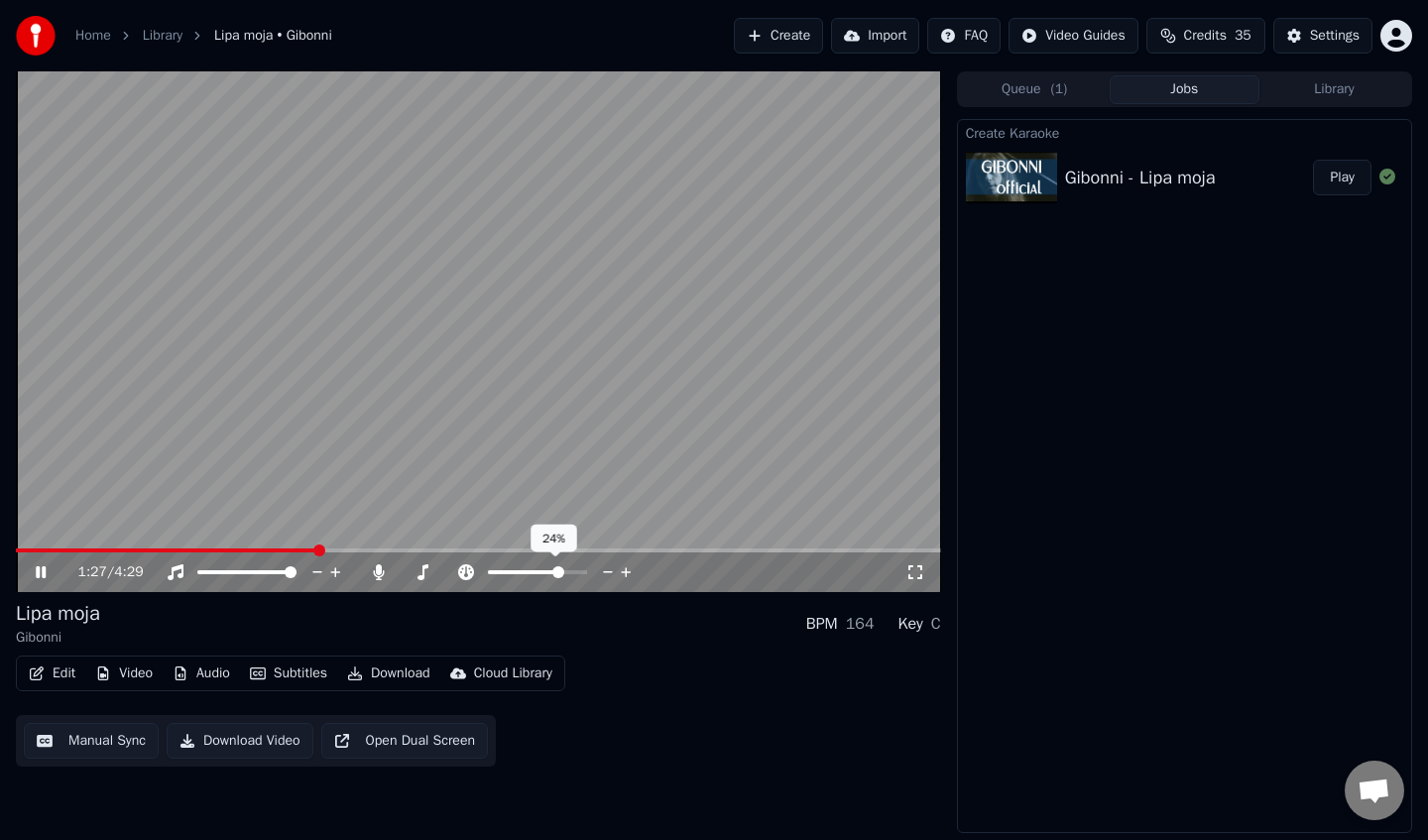 click 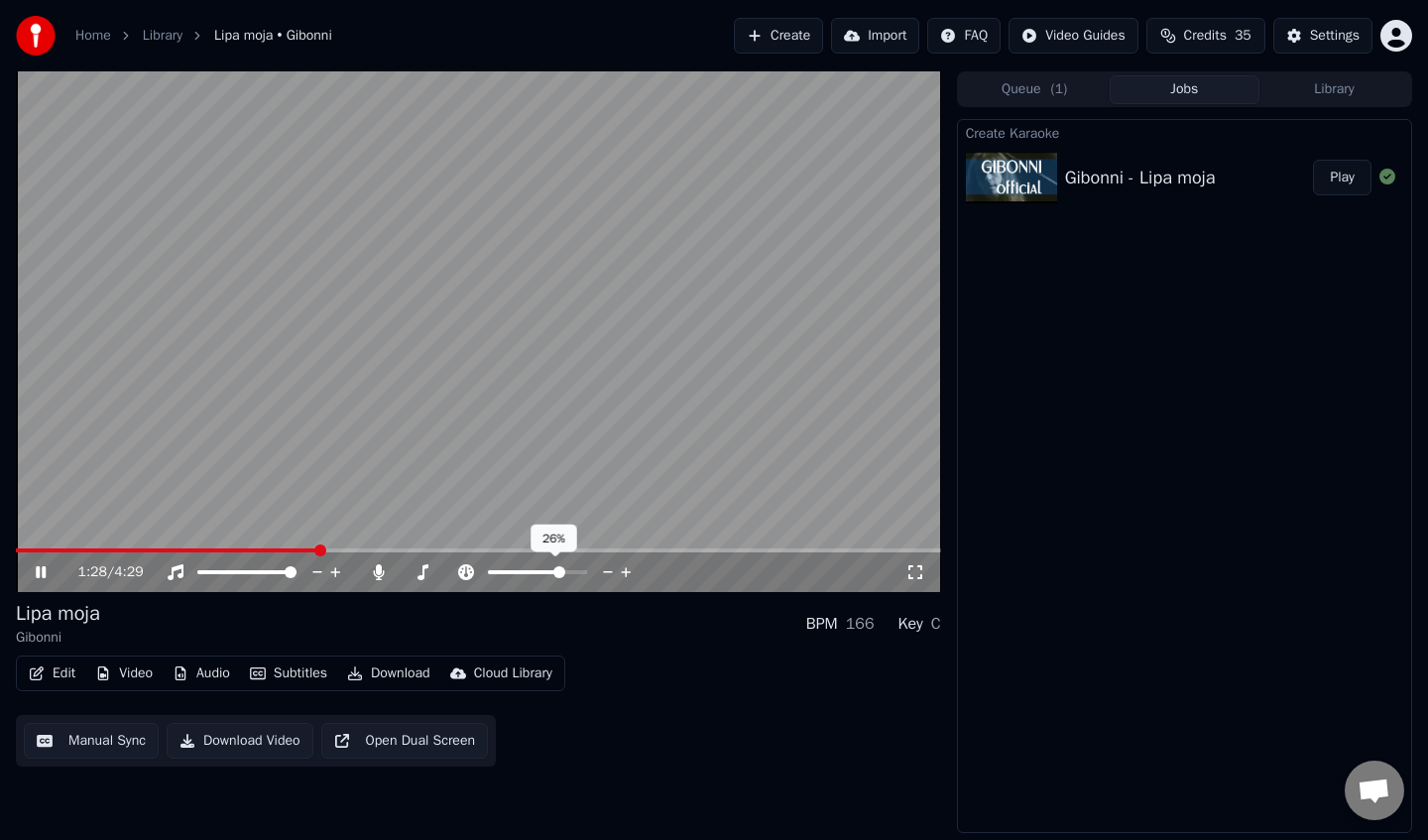 click 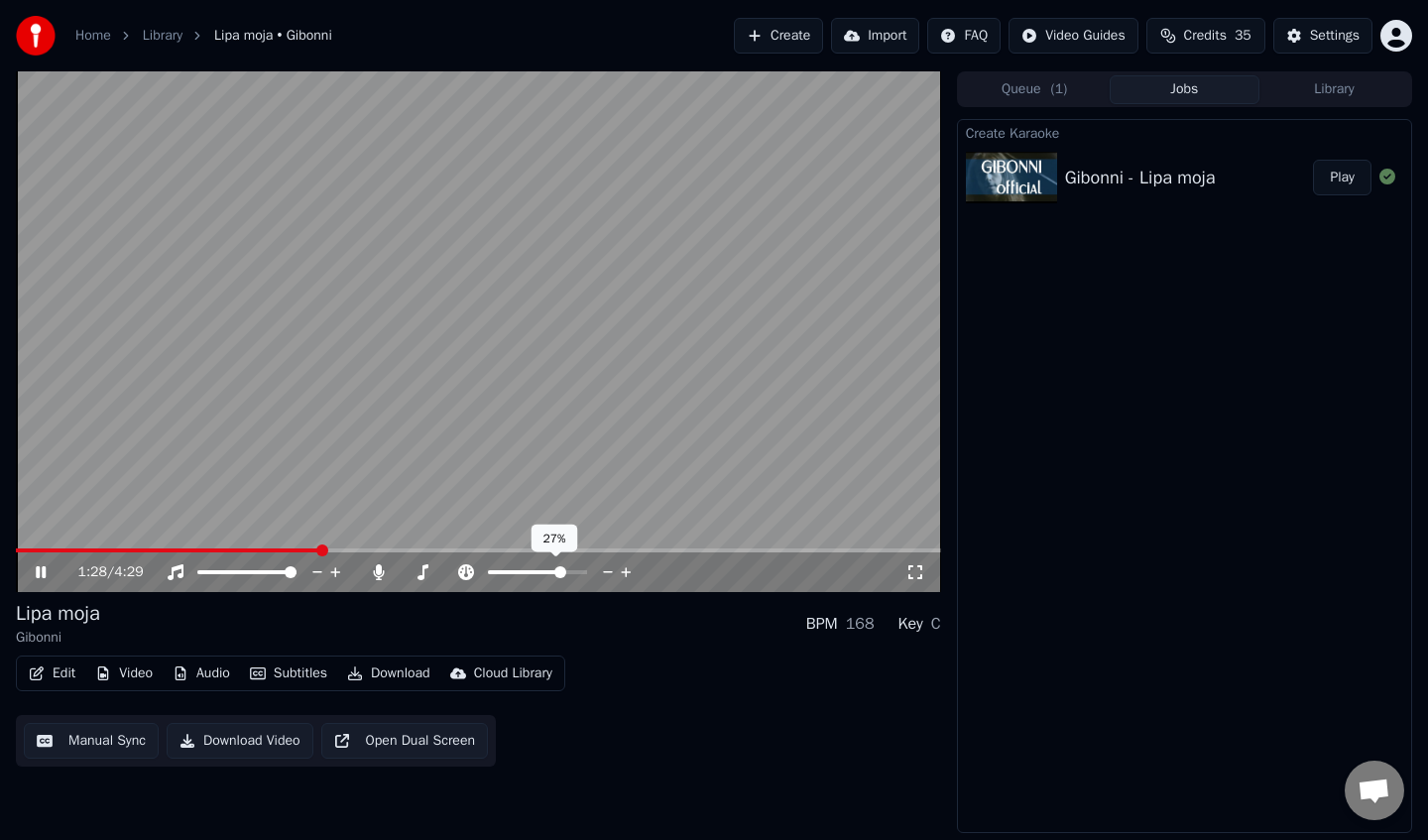 click 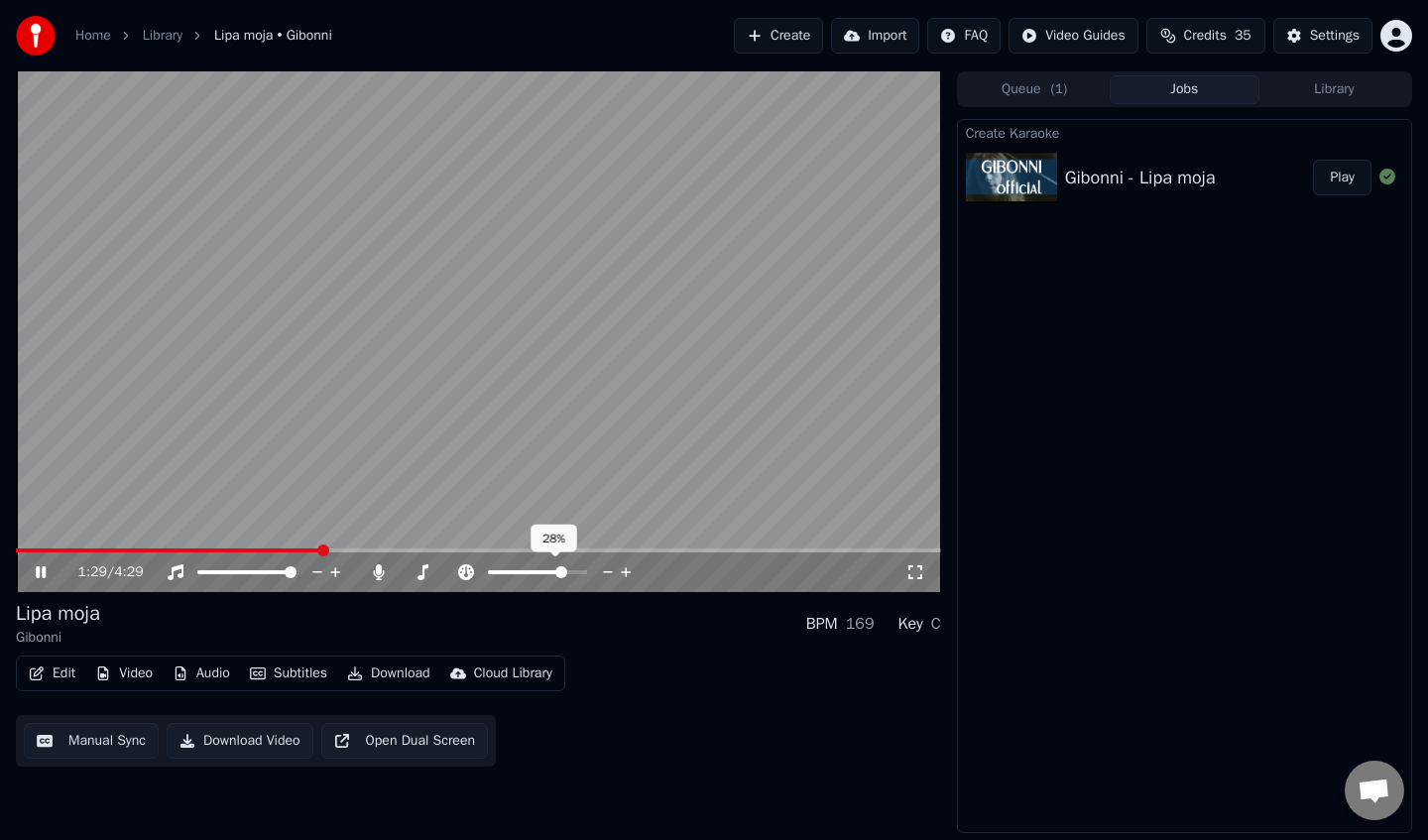 click 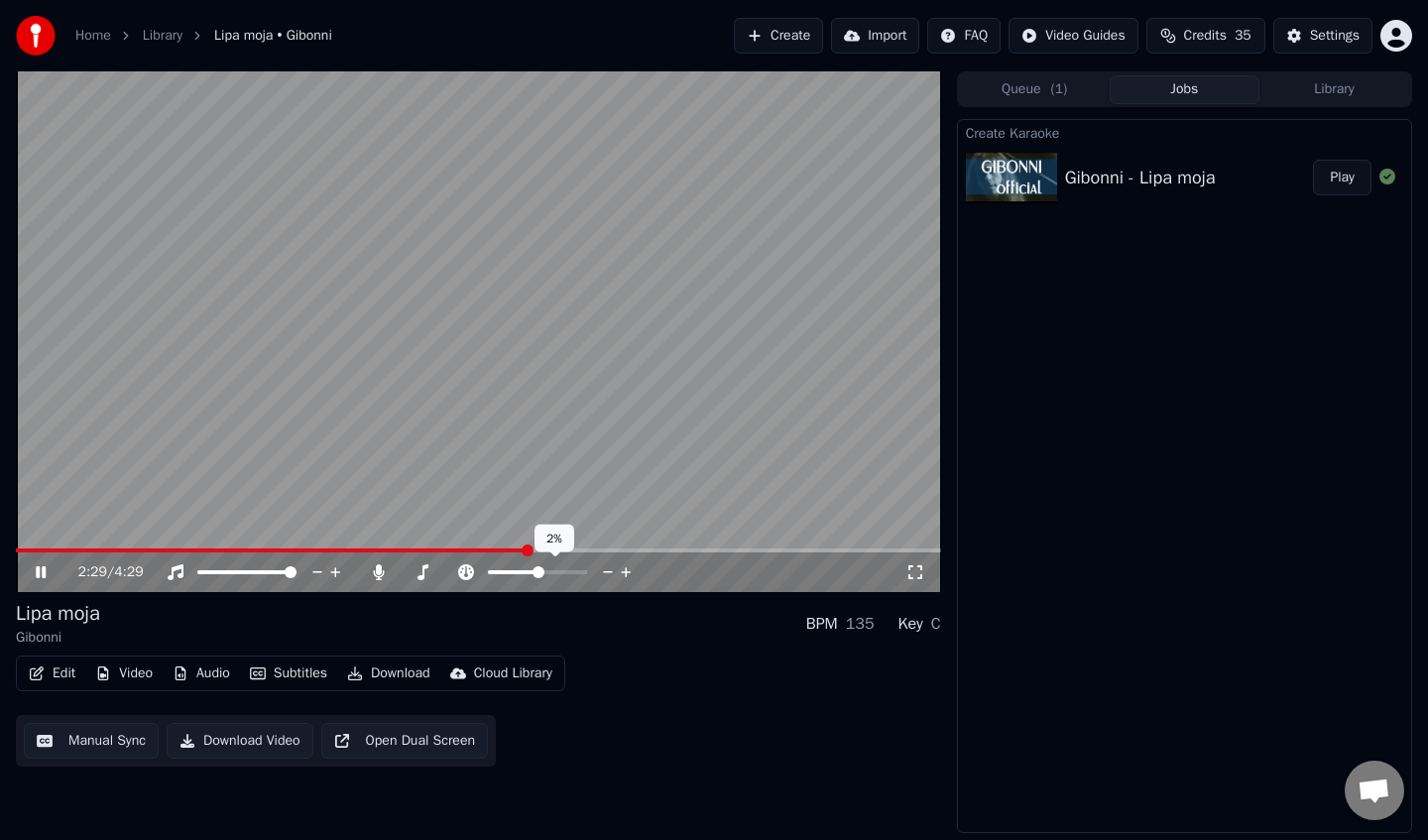 click at bounding box center [514, 572] 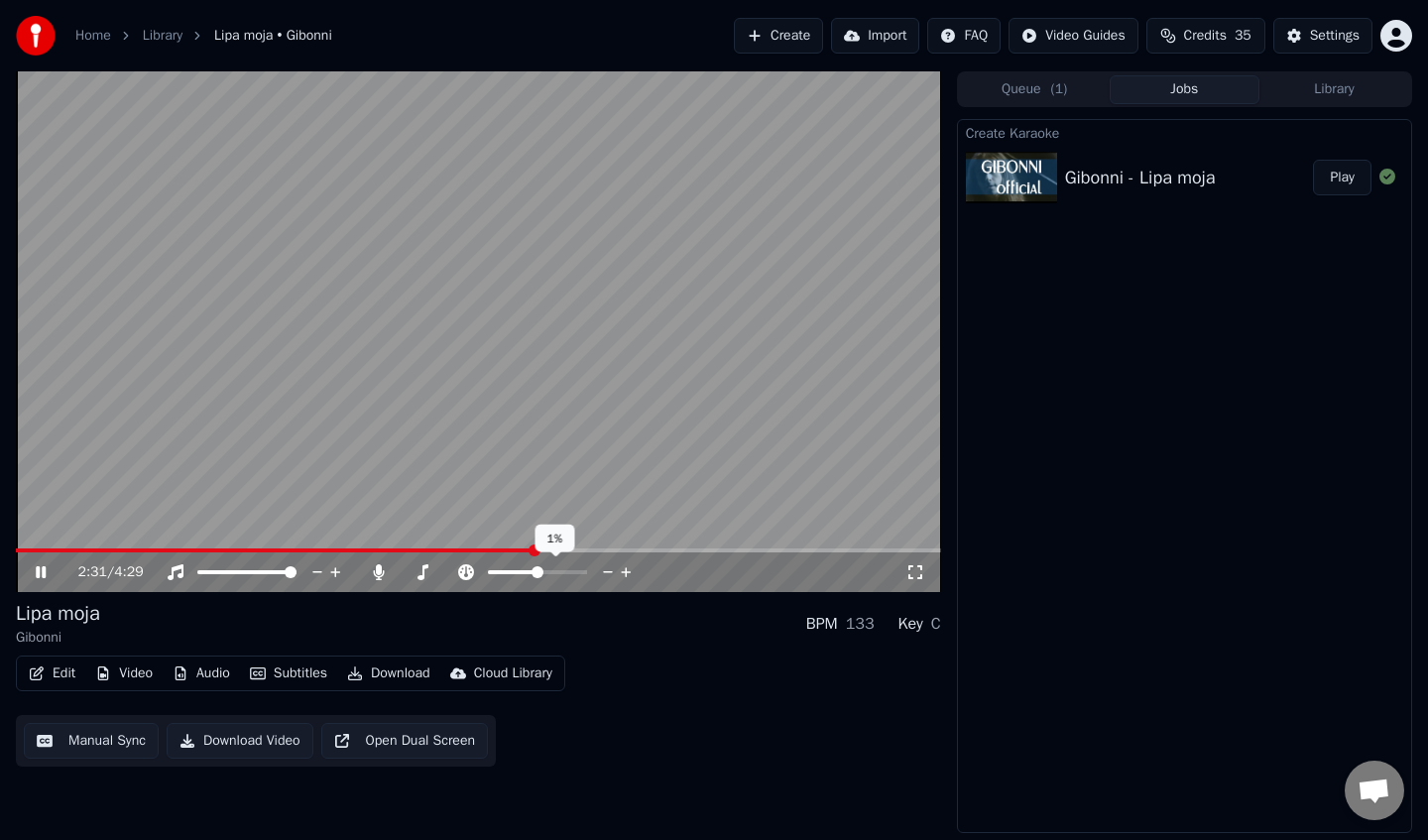 click at bounding box center [537, 572] 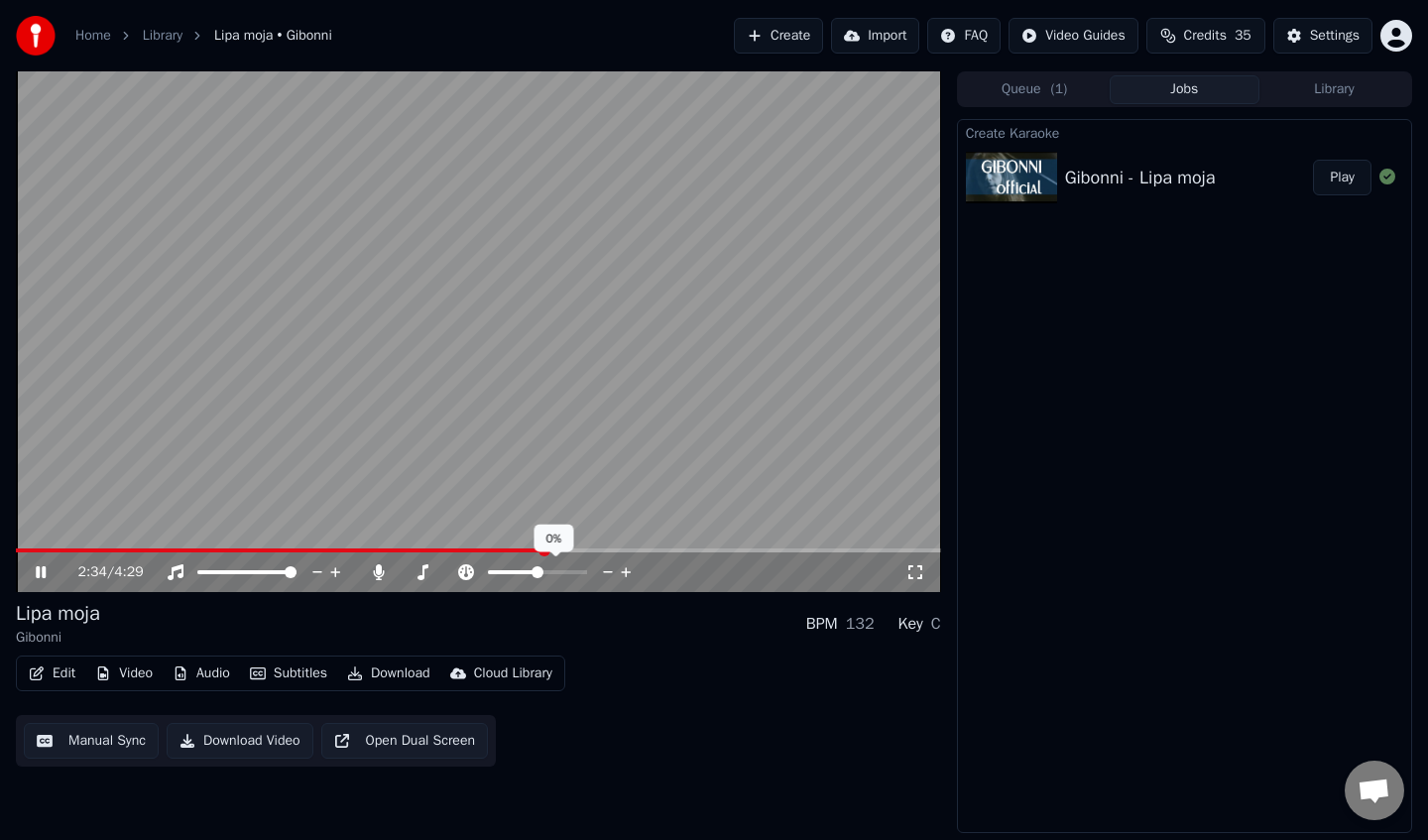 click at bounding box center (537, 572) 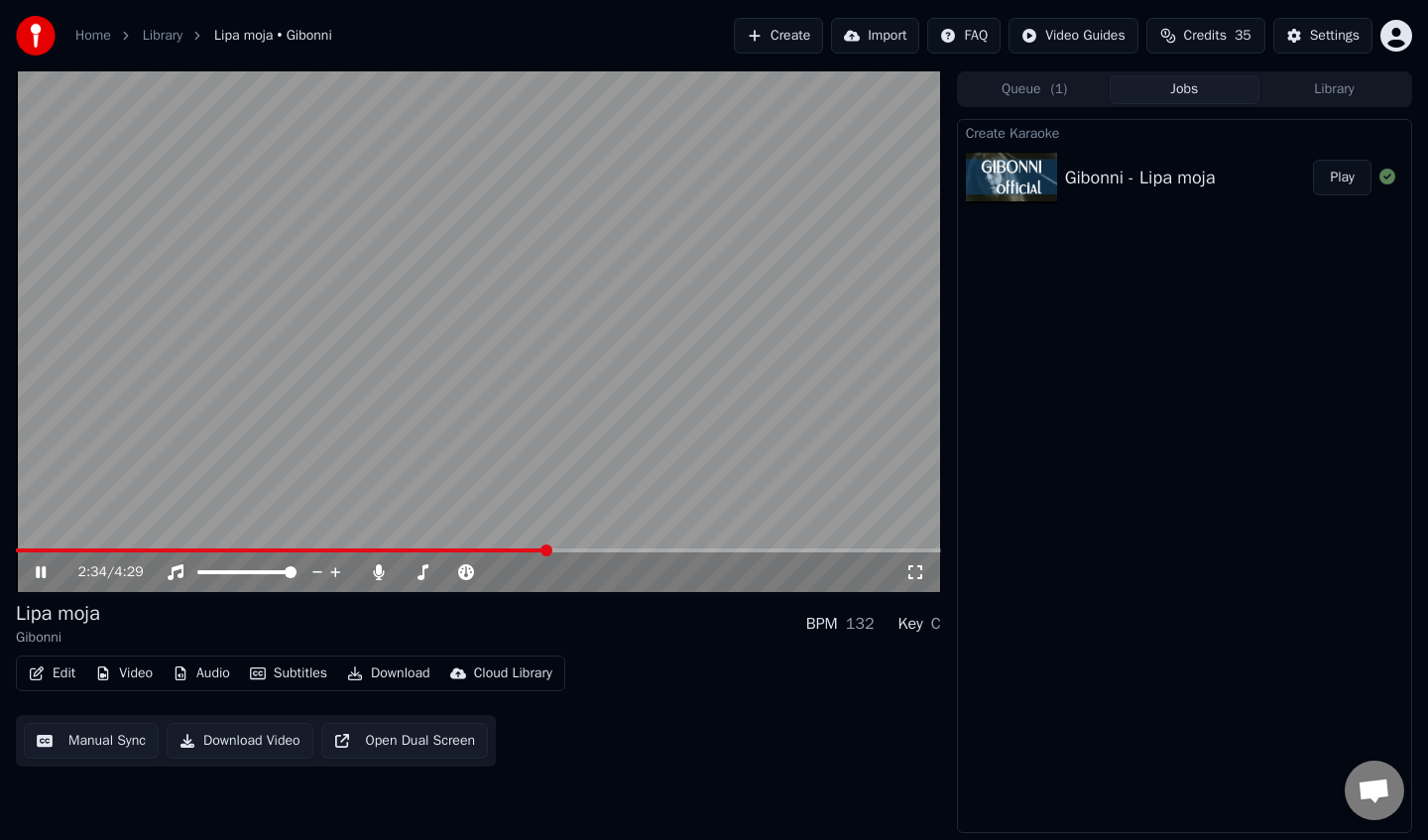 click at bounding box center (478, 331) 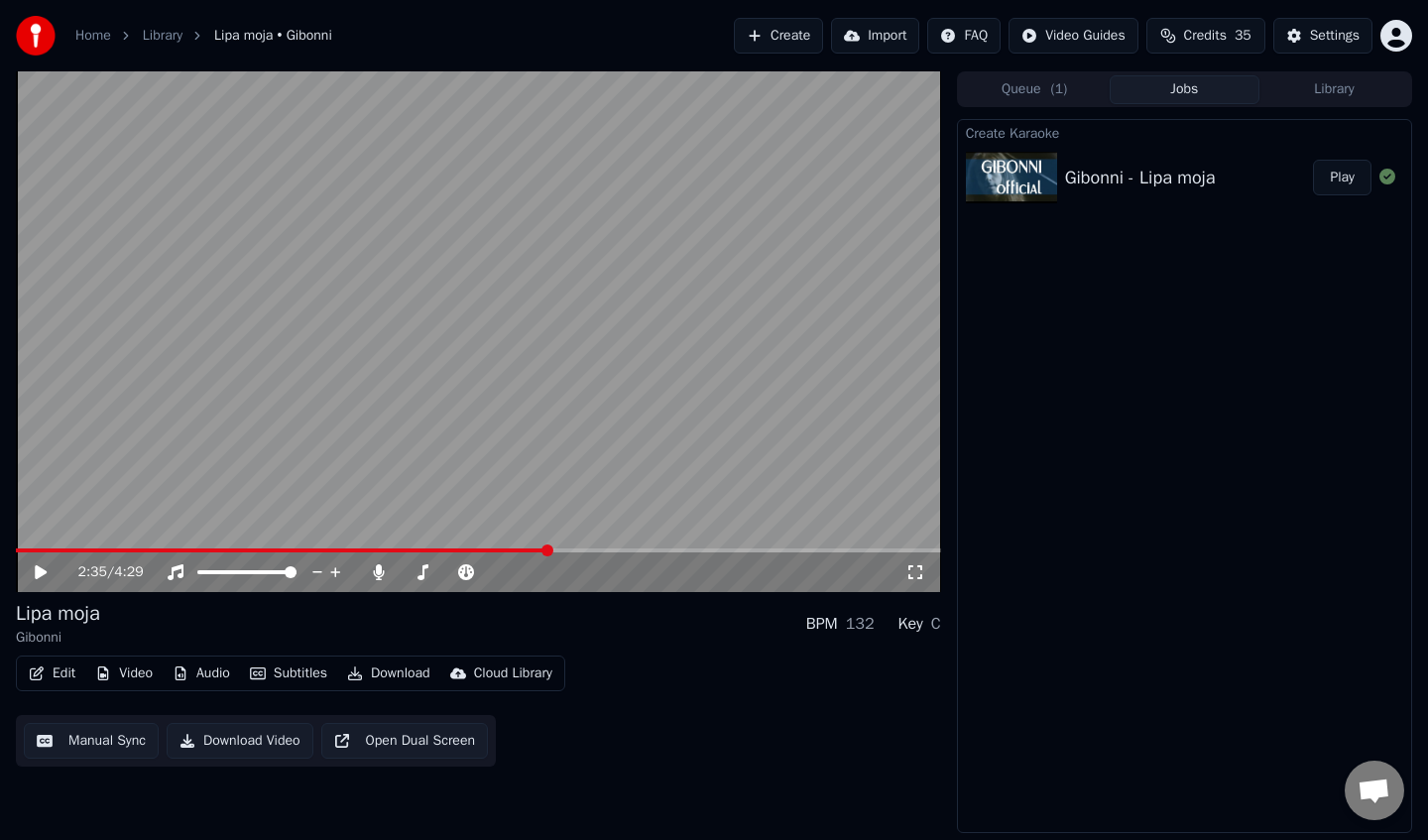 click at bounding box center (478, 331) 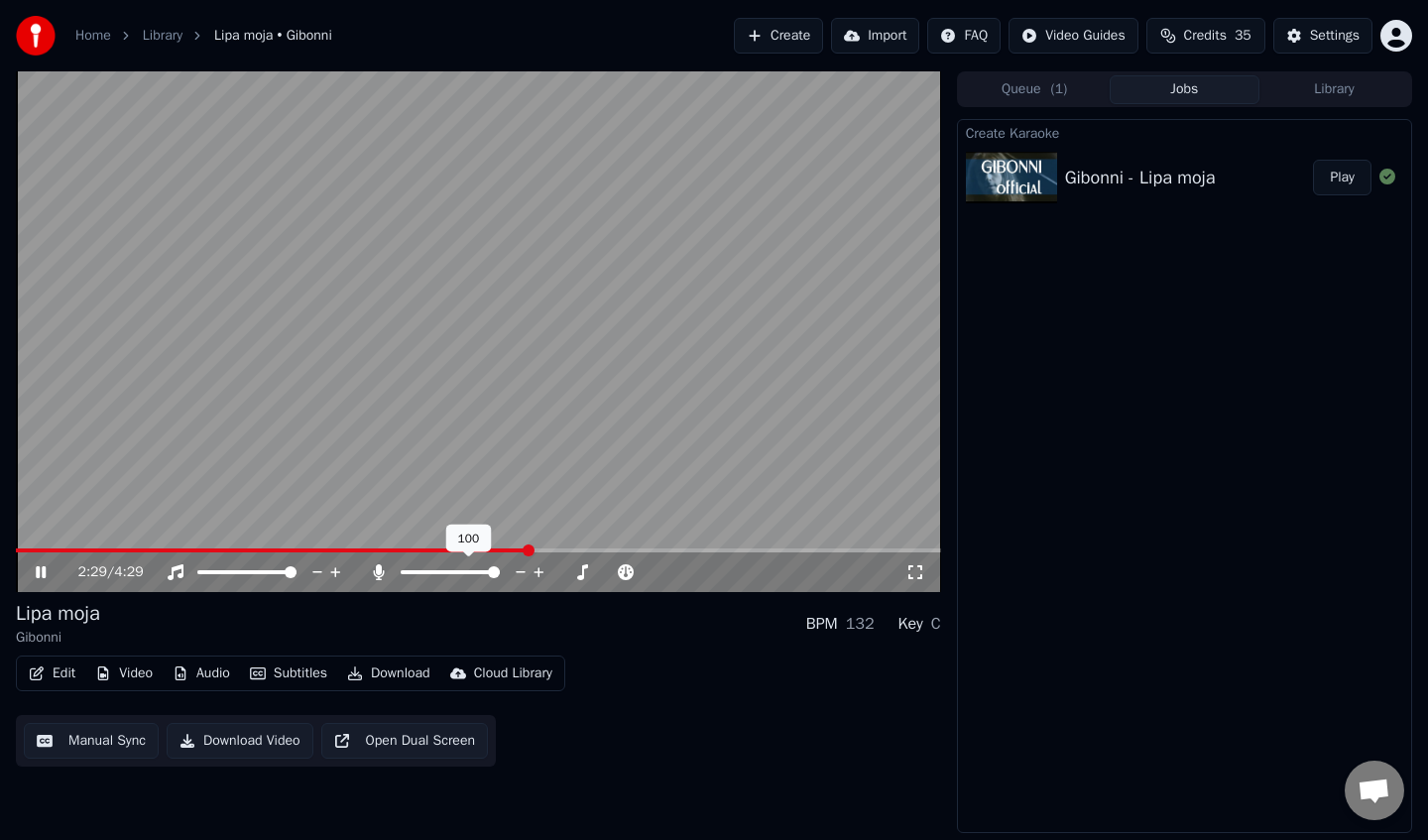 click at bounding box center [494, 572] 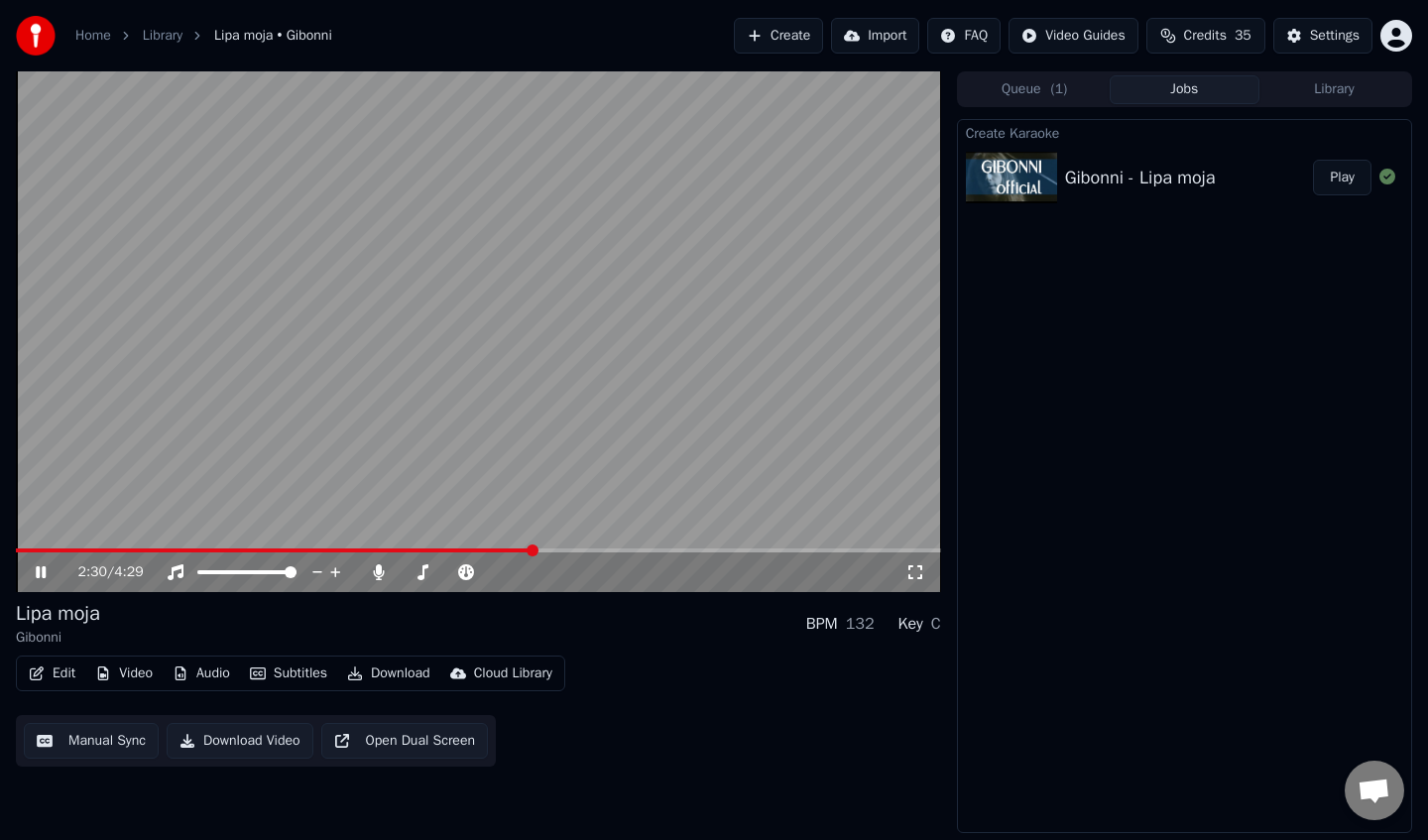 click at bounding box center (478, 331) 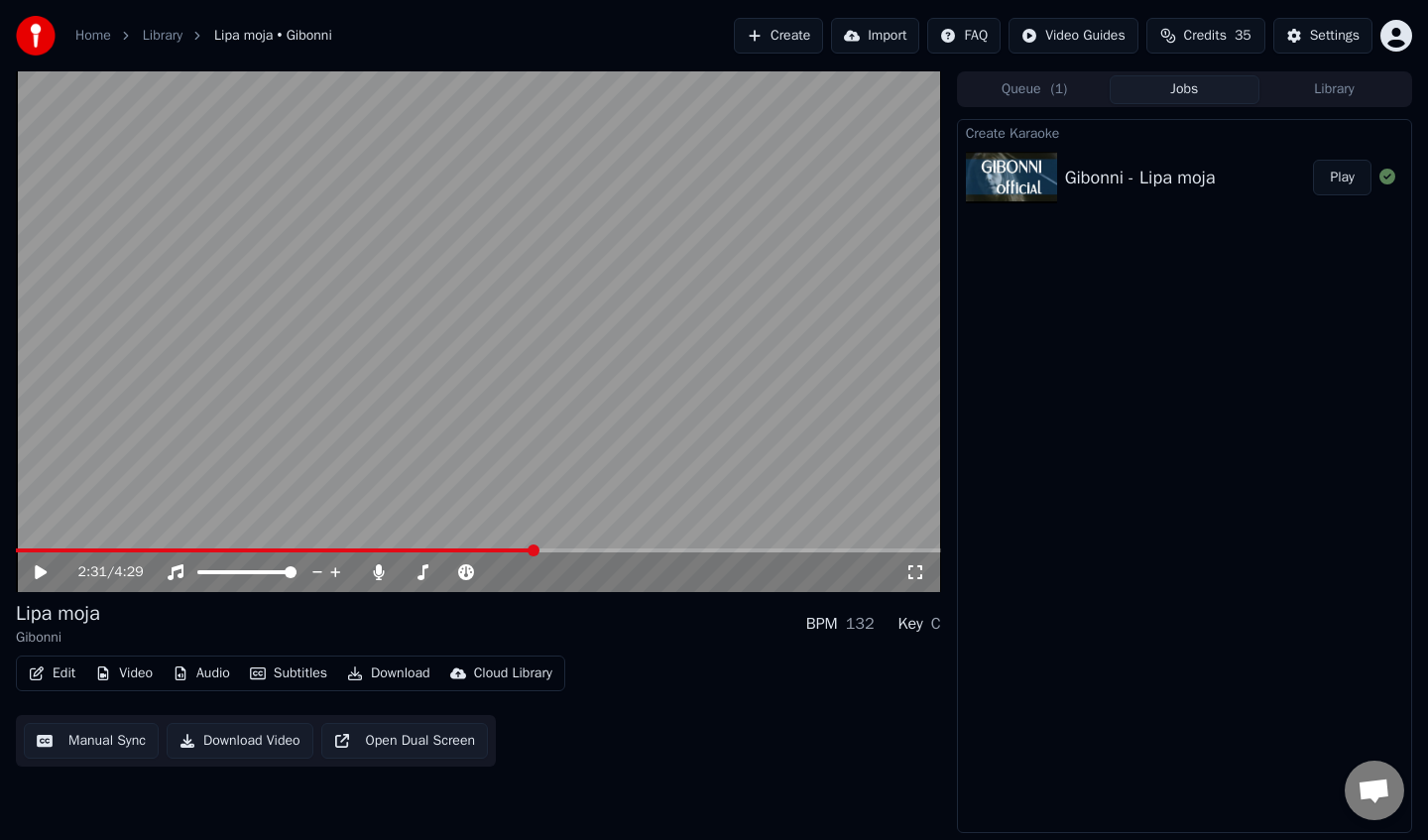 click at bounding box center [478, 331] 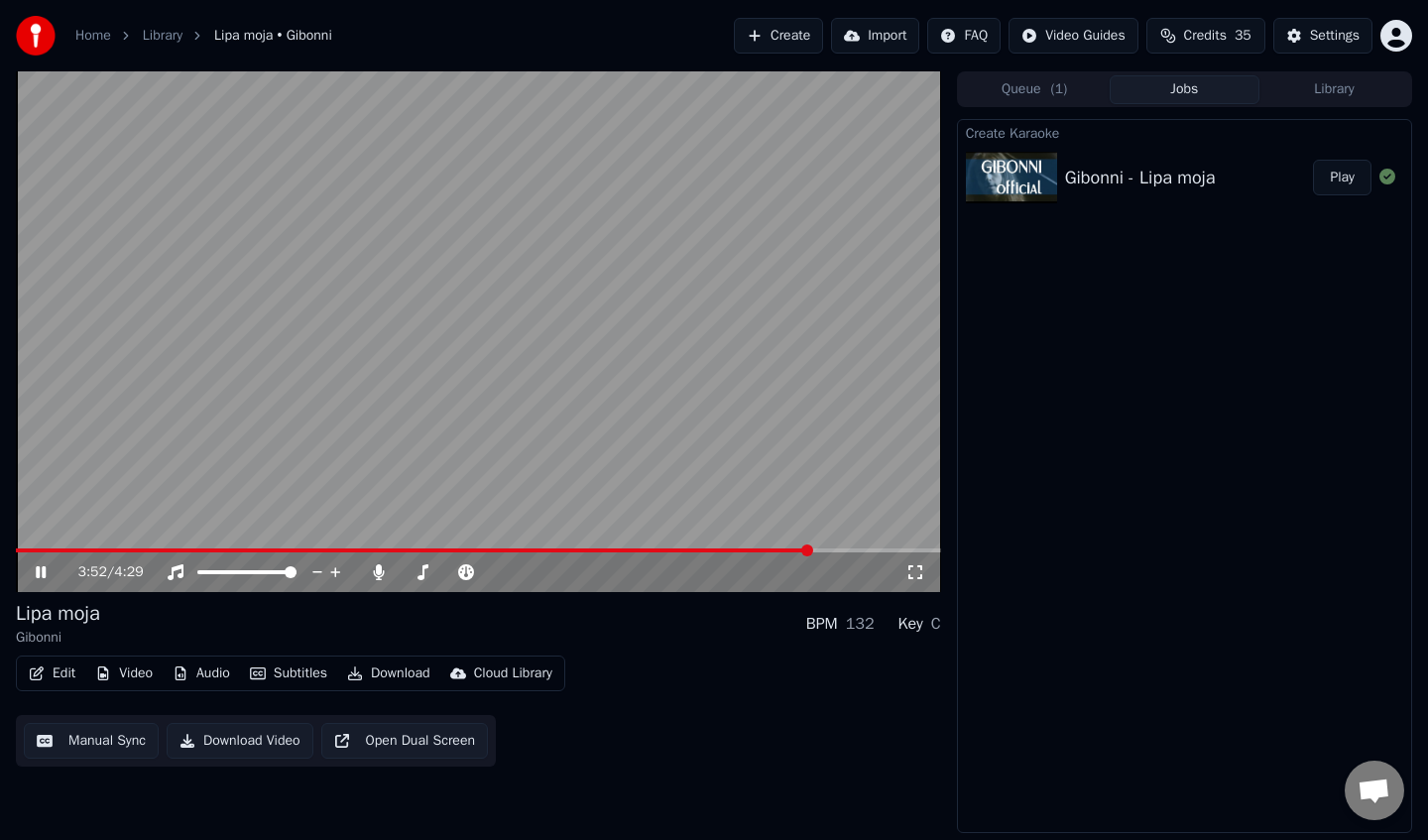 click at bounding box center [478, 331] 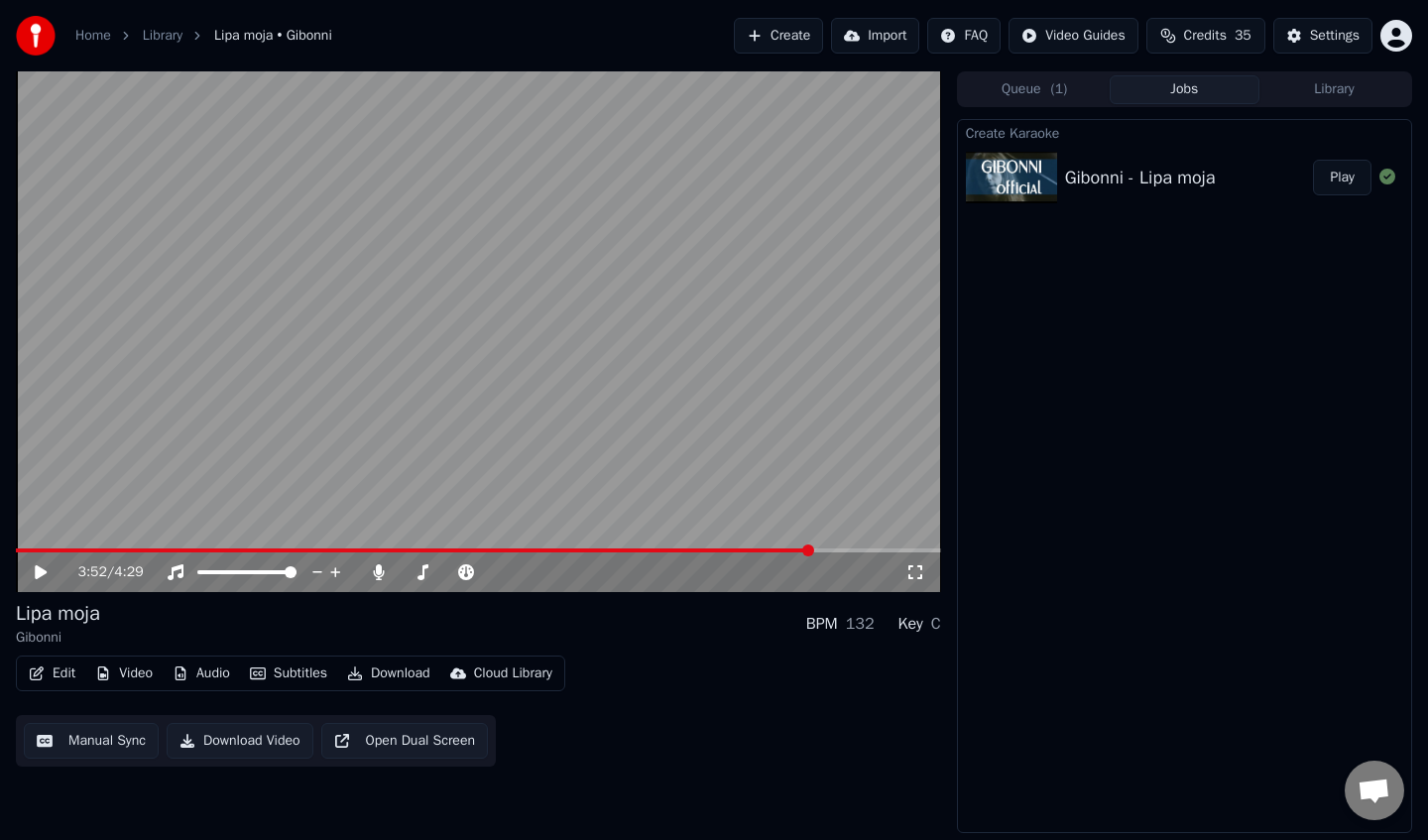 click at bounding box center [478, 331] 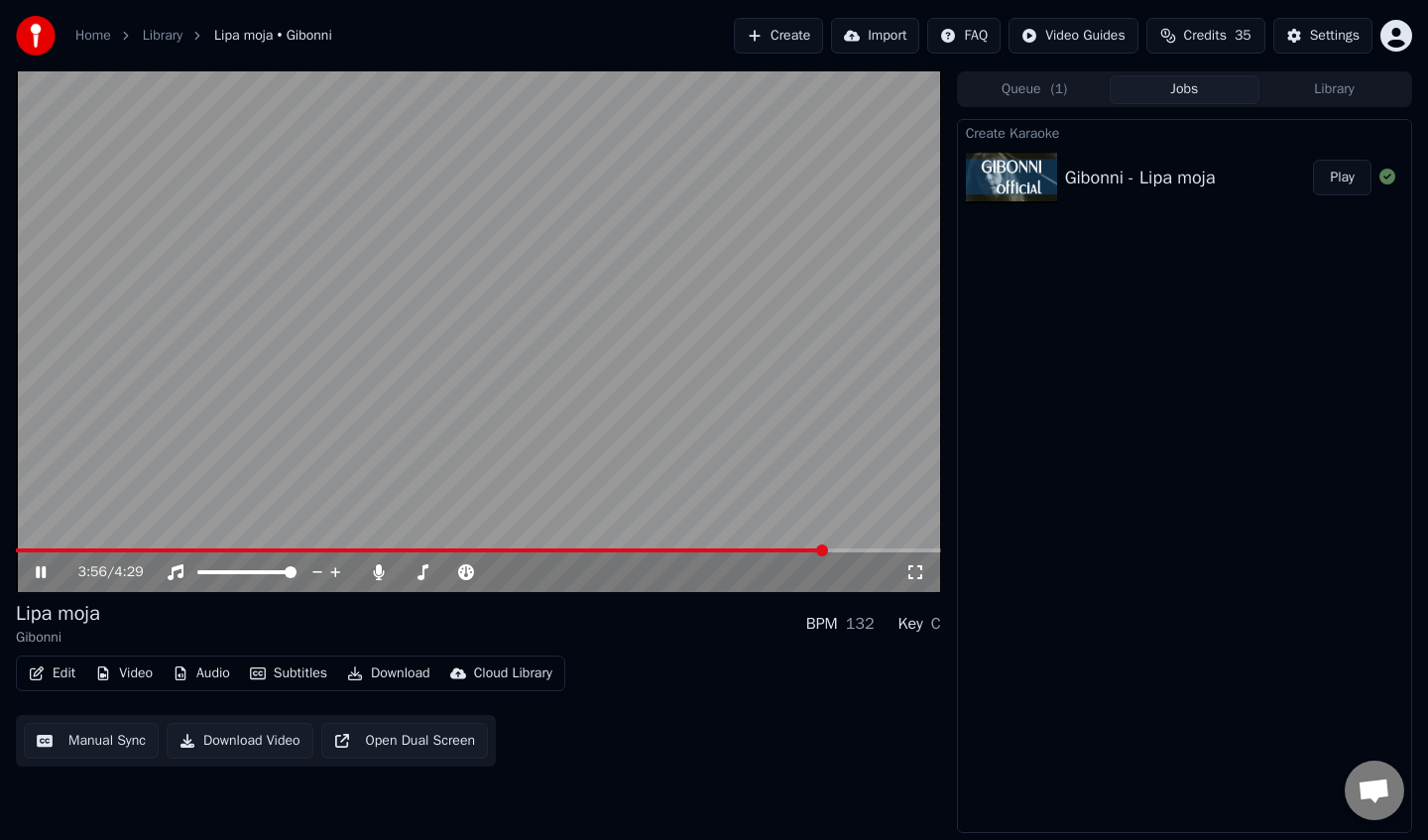 click at bounding box center (478, 331) 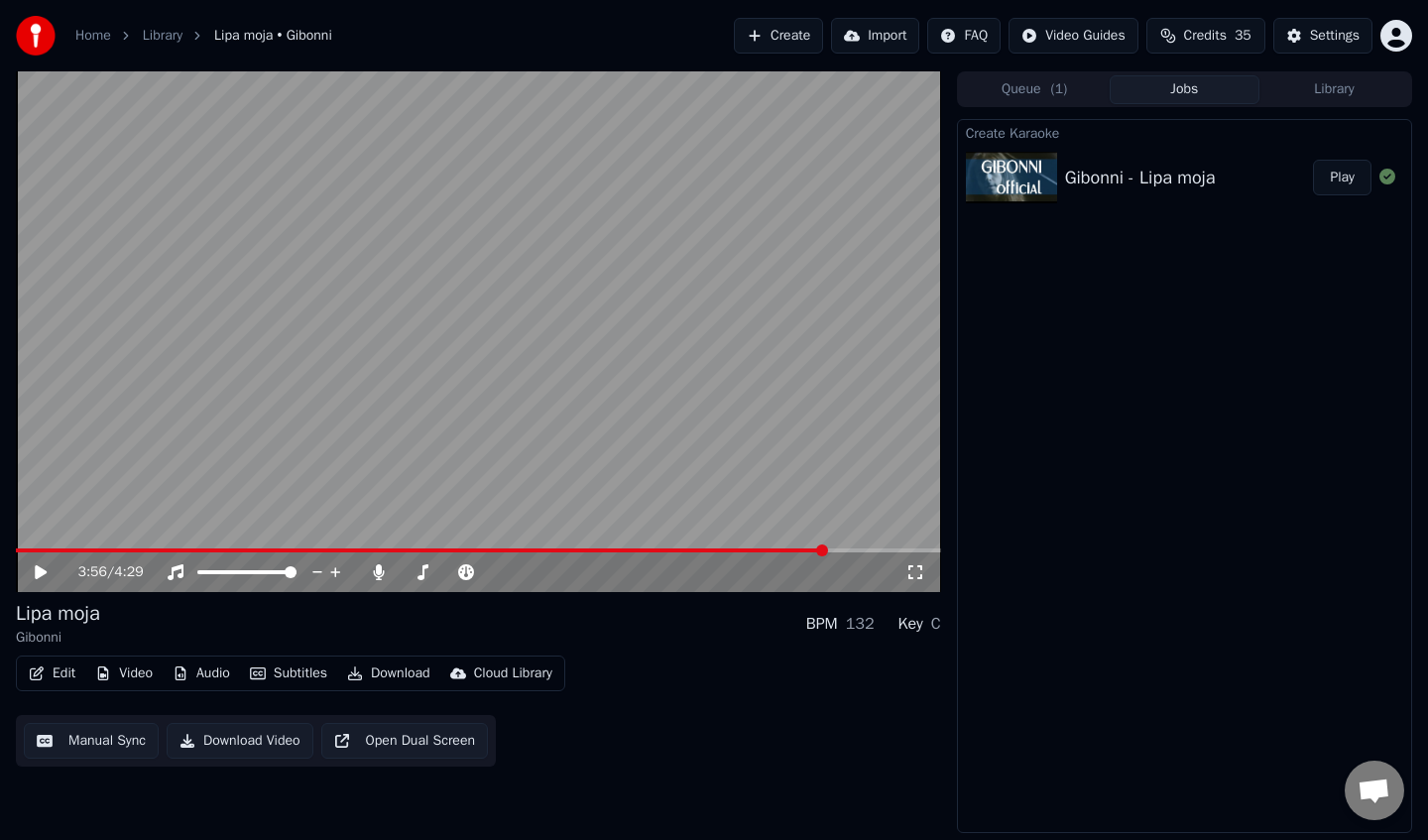 click at bounding box center (478, 331) 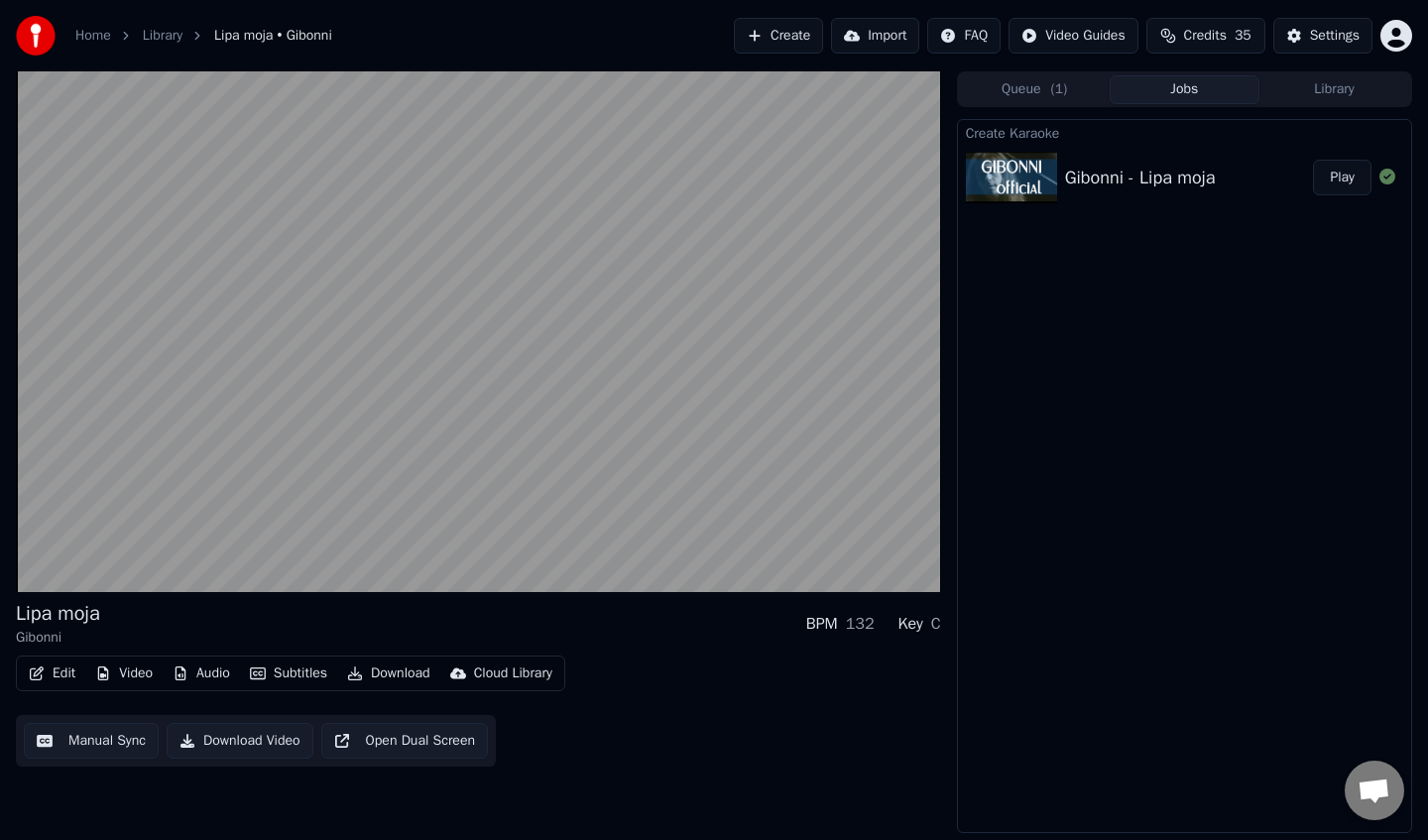 click on "Edit Video Audio Subtitles Download Cloud Library" at bounding box center (291, 673) 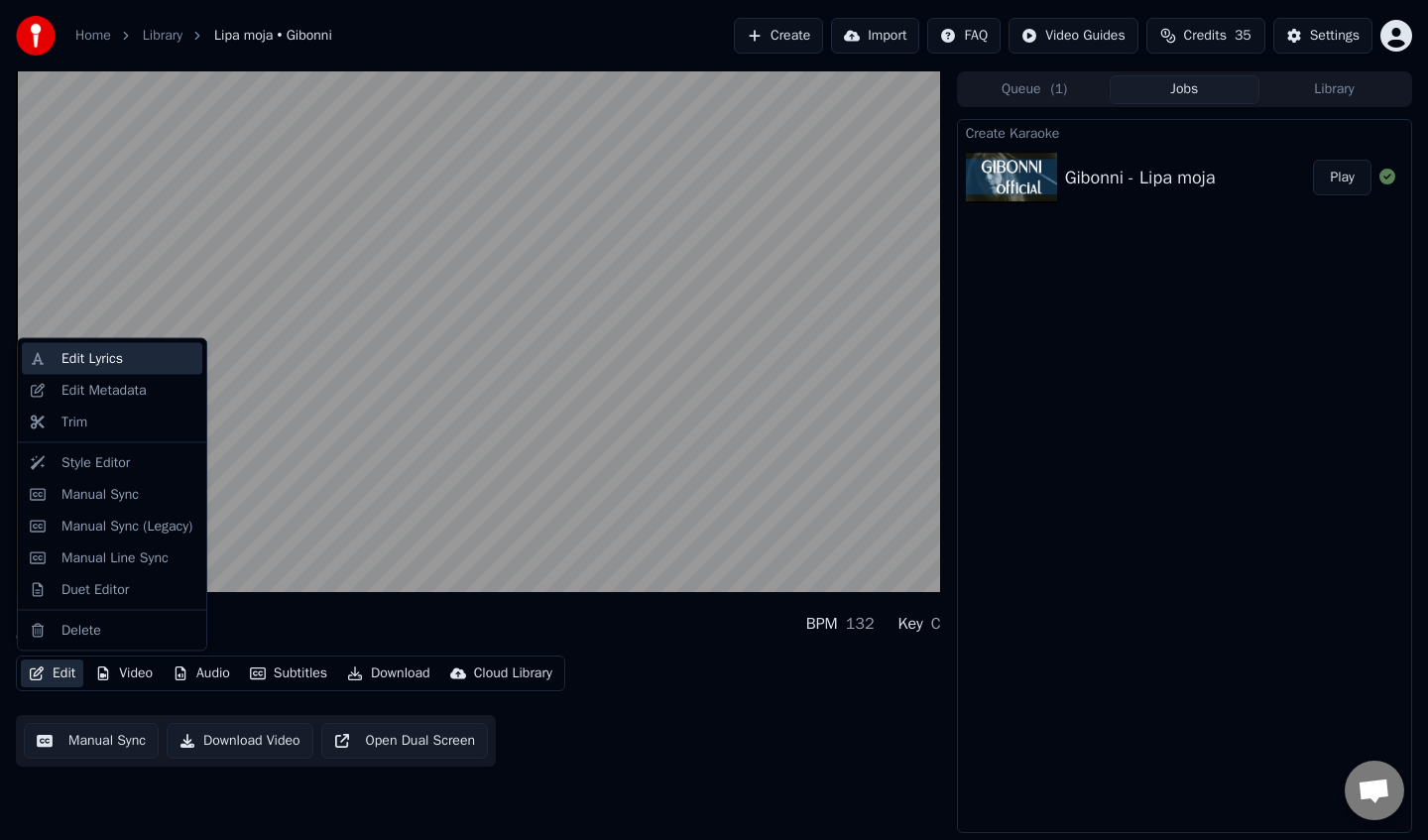 click on "Edit Lyrics" at bounding box center [128, 359] 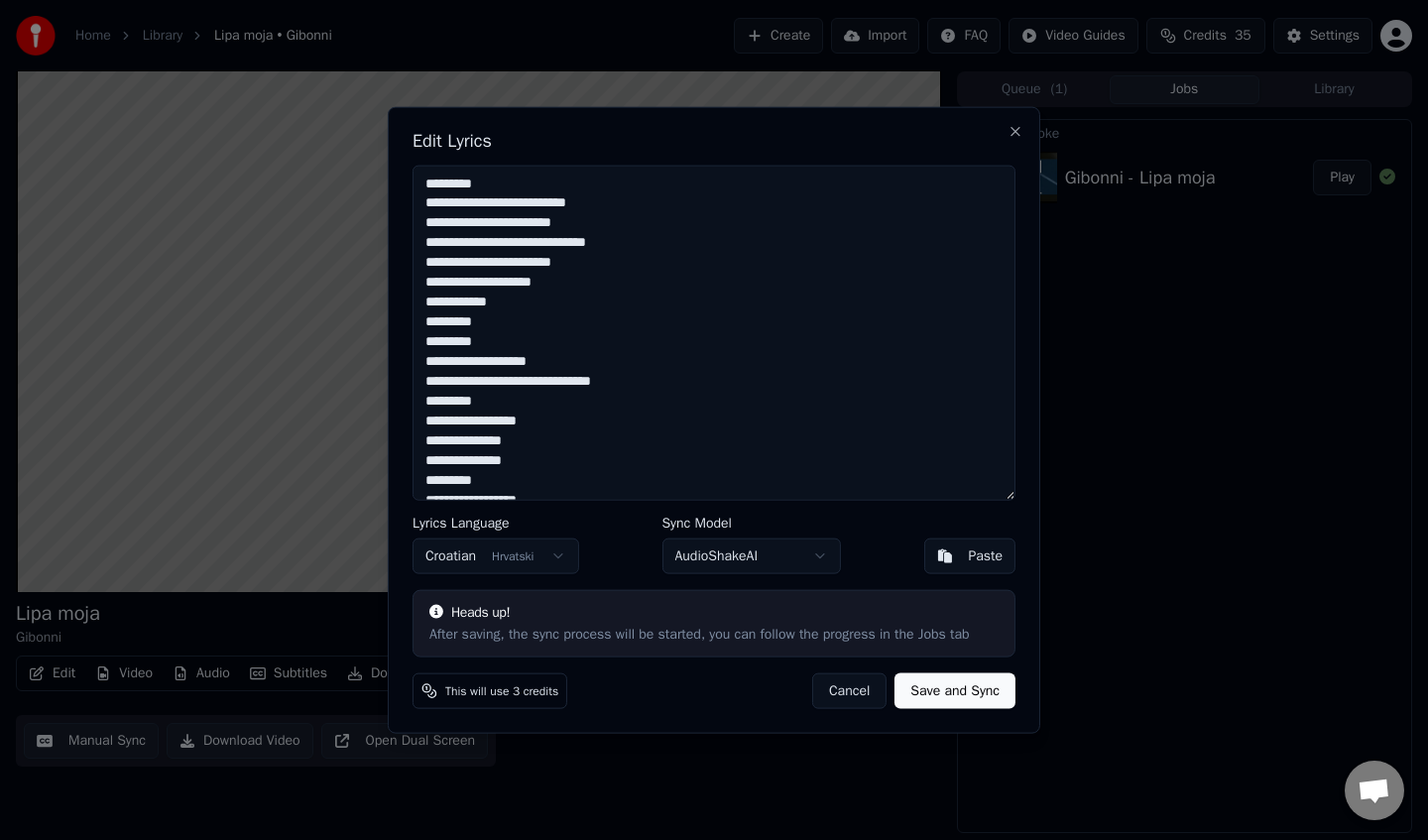click on "[REDACTED]
[REDACTED]
[REDACTED]
[REDACTED]
[REDACTED]
[REDACTED]
[REDACTED]
[REDACTED]
[REDACTED]
[REDACTED]
[REDACTED]
[REDACTED]
[REDACTED]
[REDACTED]
[REDACTED]
[REDACTED]
[REDACTED]
[REDACTED]
[REDACTED]
[REDACTED]
[REDACTED]
[REDACTED]
[REDACTED]
[REDACTED]
[REDACTED]
[REDACTED]
[REDACTED]
[REDACTED]
[REDACTED]
[REDACTED]
[REDACTED]
[REDACTED]
[REDACTED]
[REDACTED]
[REDACTED]
[REDACTED]
[REDACTED]
[REDACTED]
[REDACTED]
[REDACTED]
[REDACTED]
[REDACTED]
[REDACTED]
[REDACTED]
[REDACTED]
[REDACTED]
[REDACTED]
[REDACTED]" at bounding box center (714, 332) 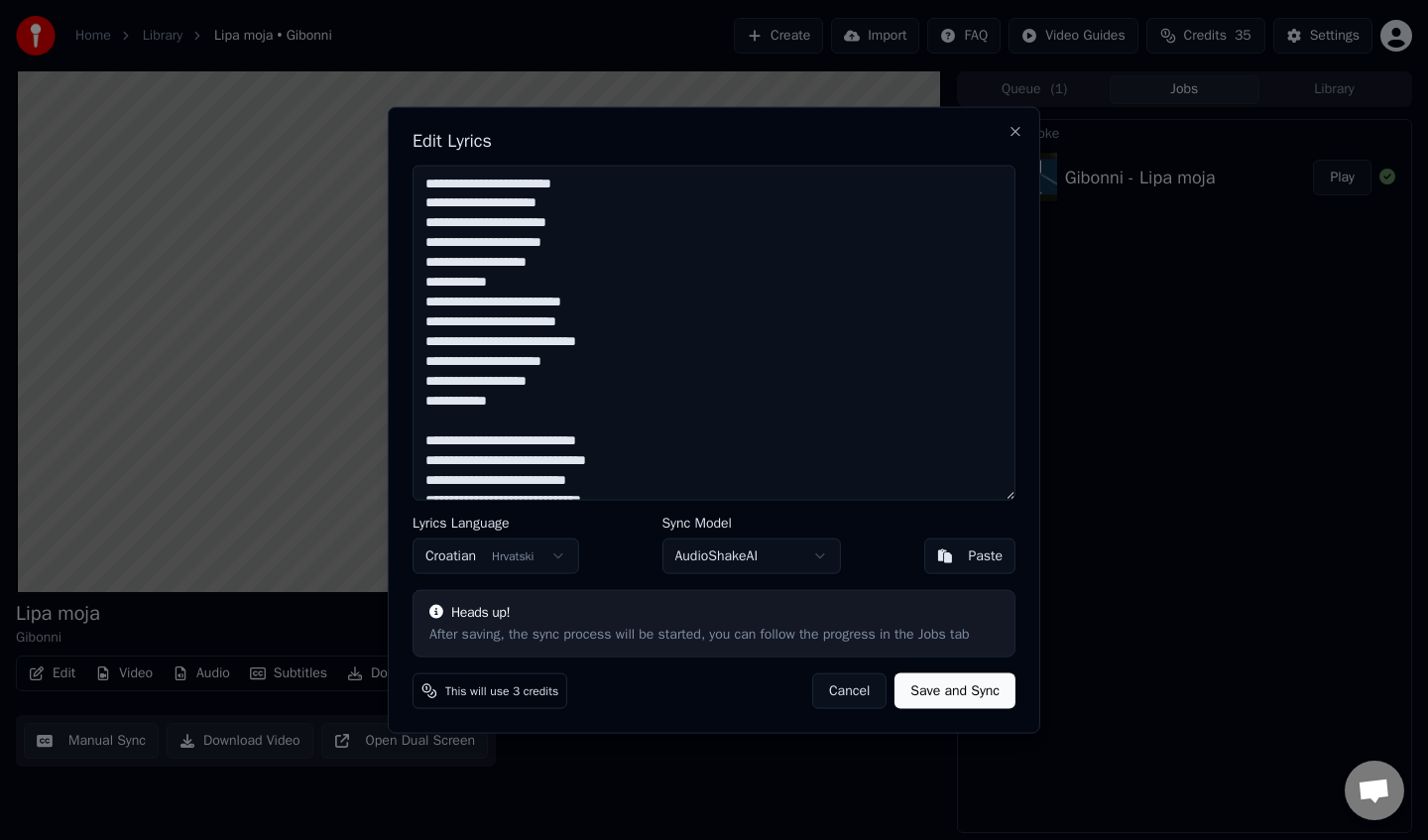 scroll, scrollTop: 564, scrollLeft: 0, axis: vertical 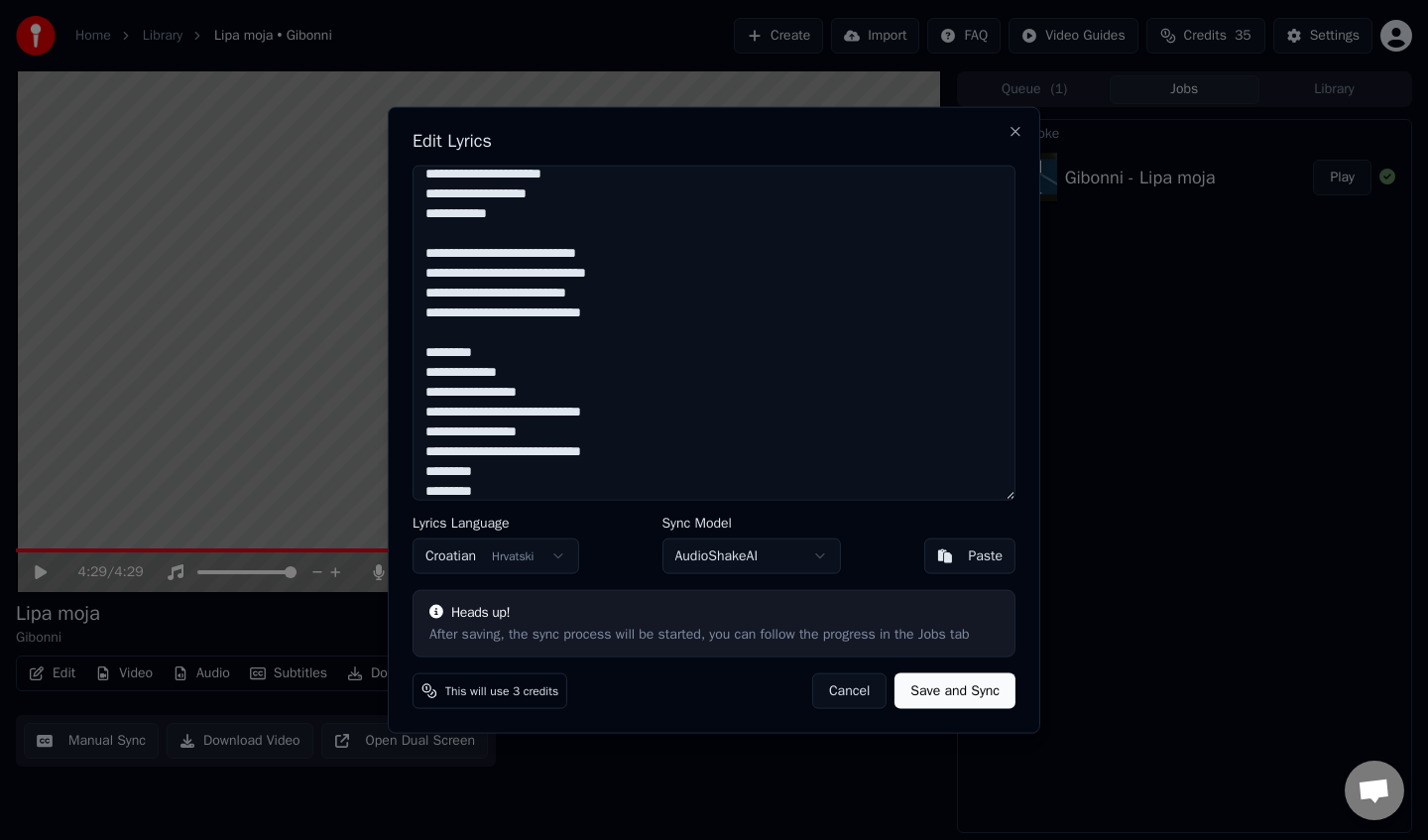 type on "[REDACTED]
[REDACTED]
[REDACTED]
[REDACTED]
[REDACTED]
[REDACTED]
[REDACTED]
[REDACTED]
[REDACTED]
[REDACTED]
[REDACTED]
[REDACTED]
[REDACTED]
[REDACTED]
[REDACTED]
[REDACTED]
[REDACTED]
[REDACTED]
[REDACTED]
[REDACTED]
[REDACTED]
[REDACTED]
[REDACTED]
[REDACTED]
[REDACTED]
[REDACTED]
[REDACTED]
[REDACTED]
[REDACTED]
[REDACTED]
[REDACTED]
[REDACTED]
[REDACTED]
[REDACTED]
[REDACTED]
[REDACTED]
[REDACTED]
[REDACTED]
[REDACTED]
[REDACTED]" 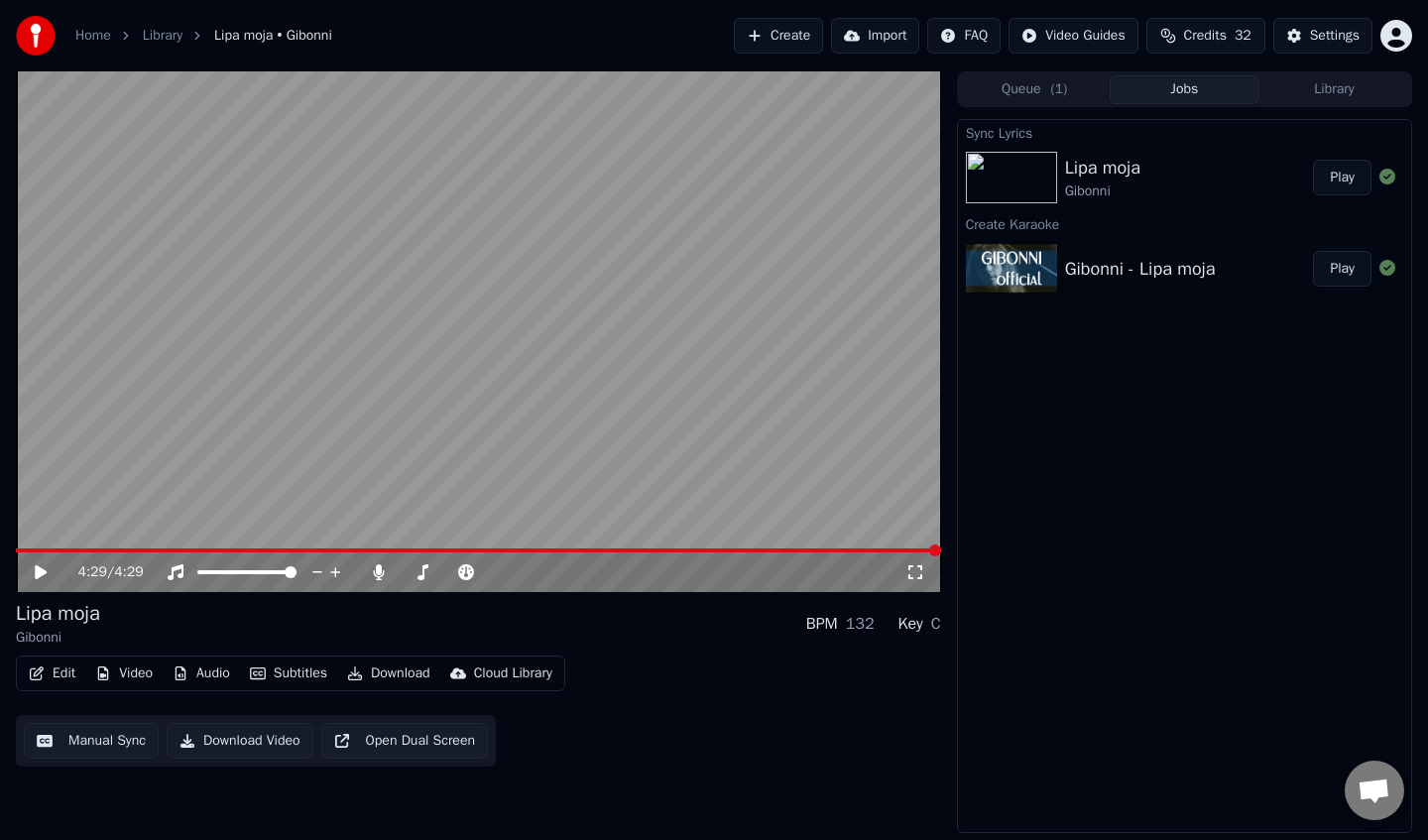 click at bounding box center (478, 331) 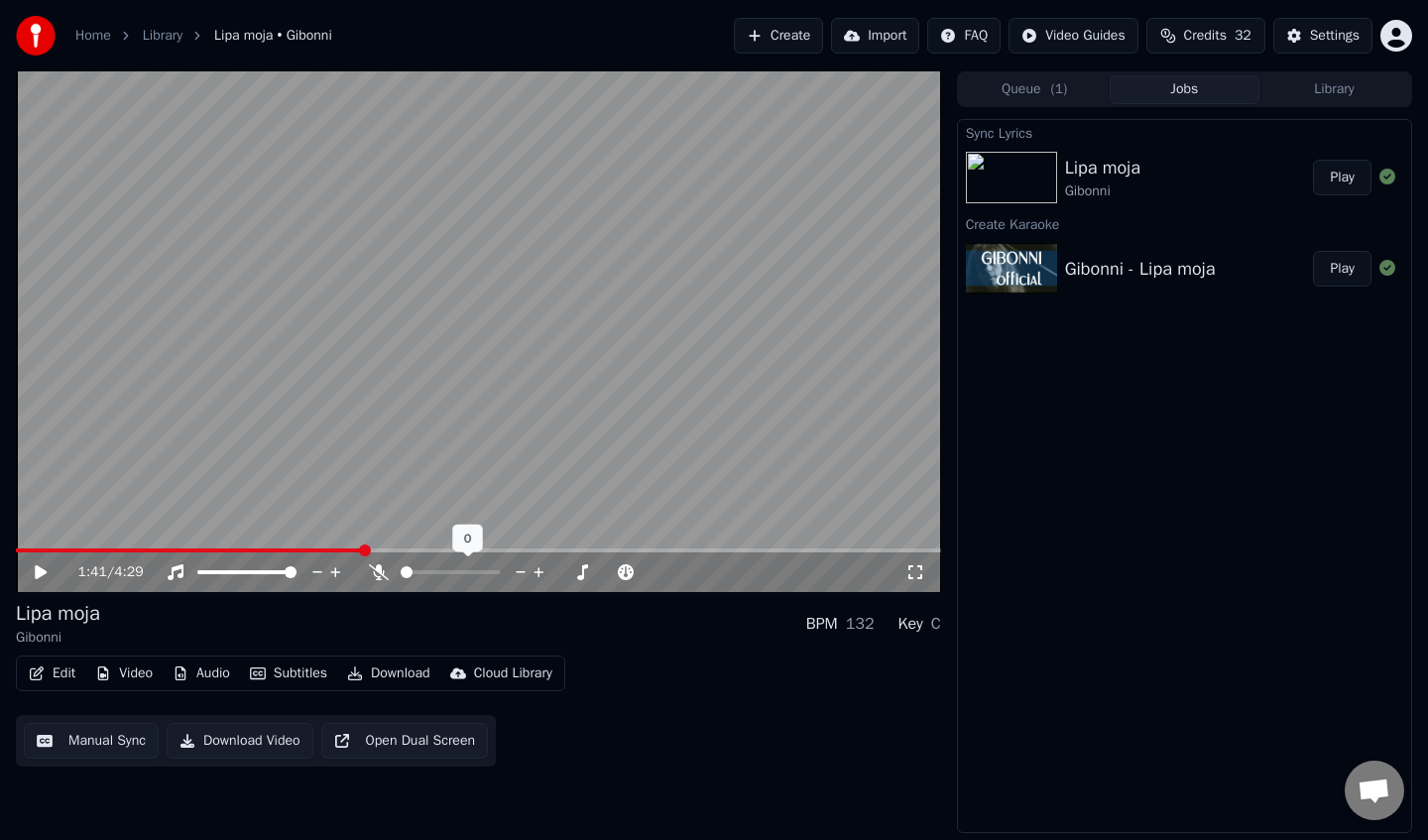 click at bounding box center [401, 572] 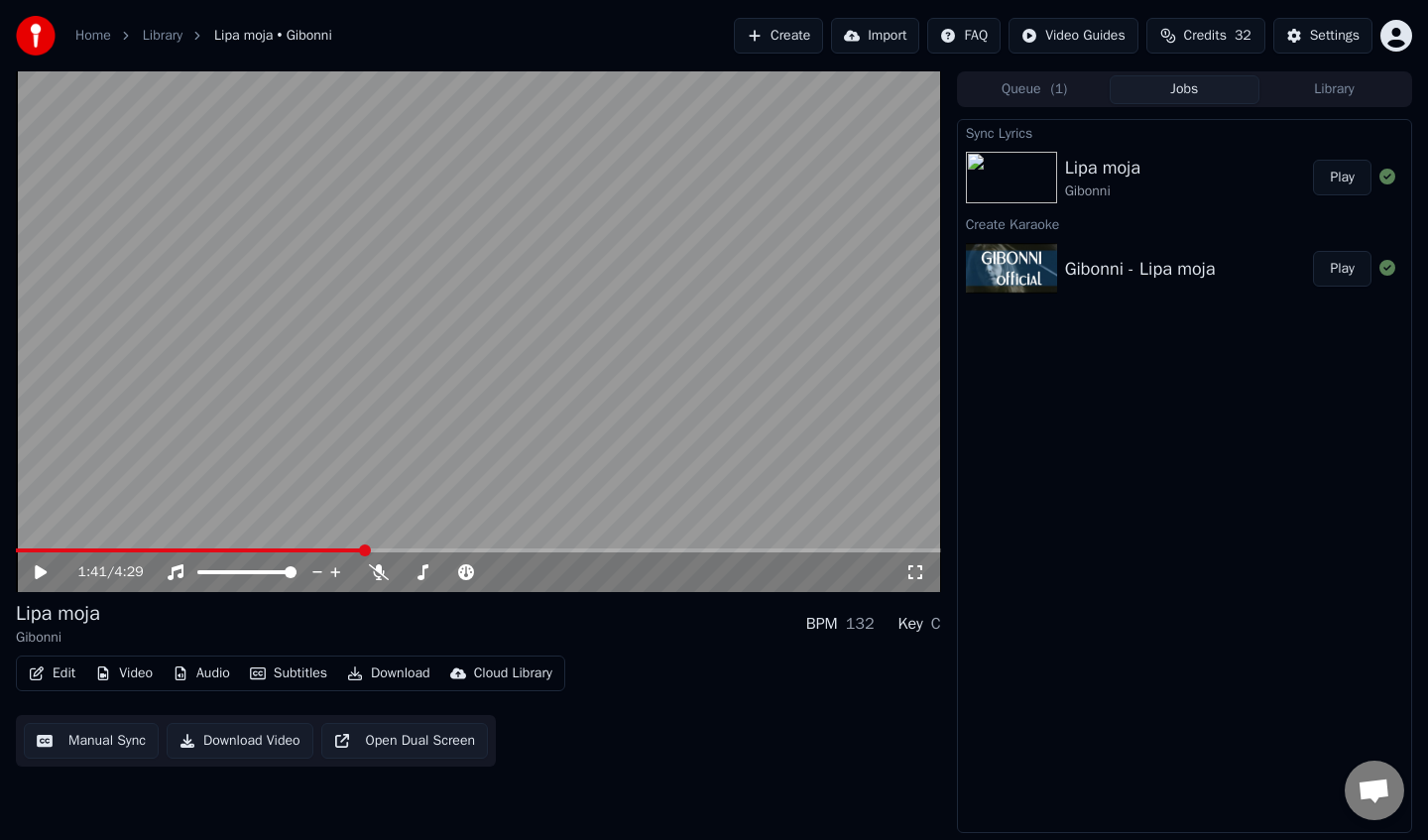 click on "Cloud Library" at bounding box center (513, 673) 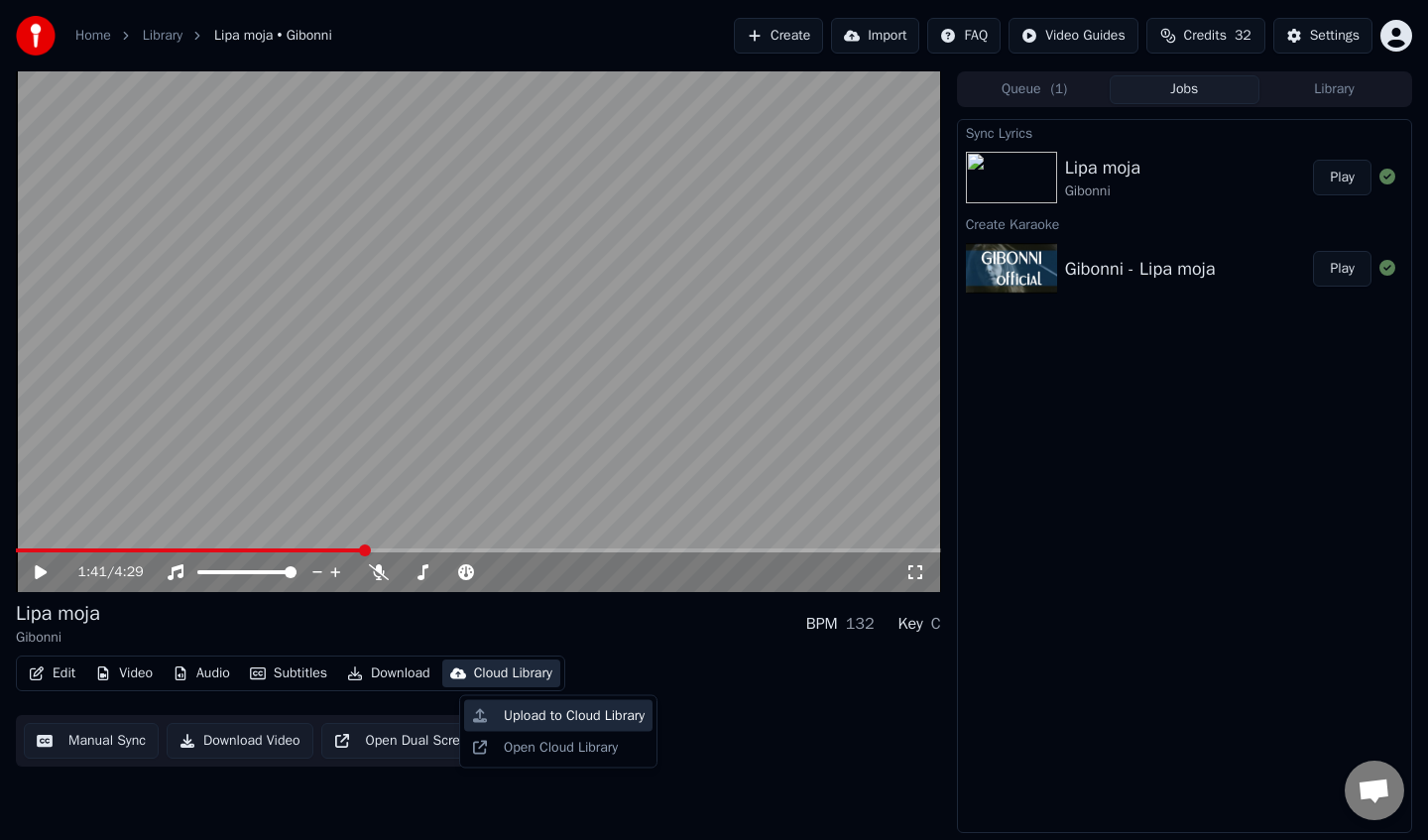 click on "Upload to Cloud Library" at bounding box center (574, 716) 